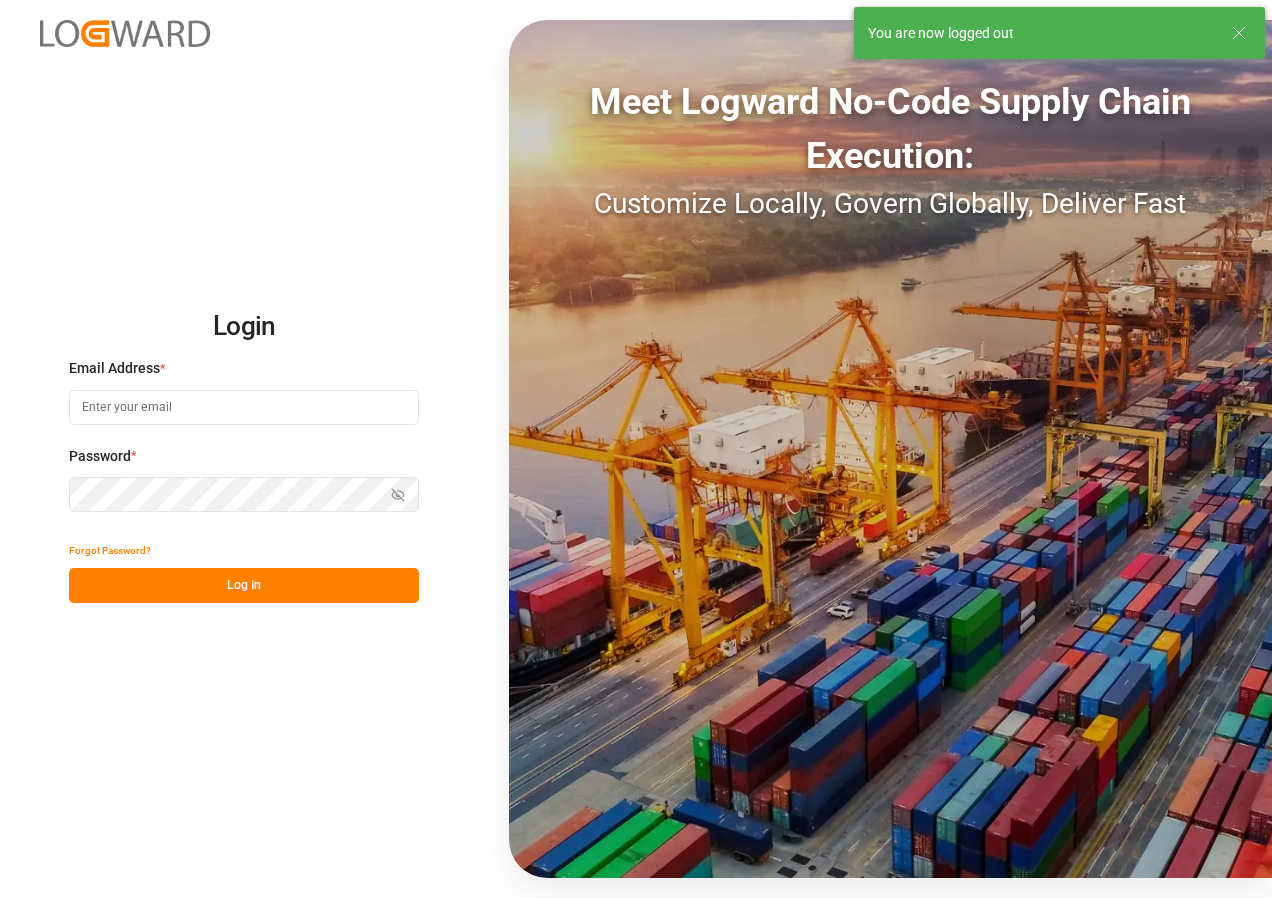 scroll, scrollTop: 0, scrollLeft: 0, axis: both 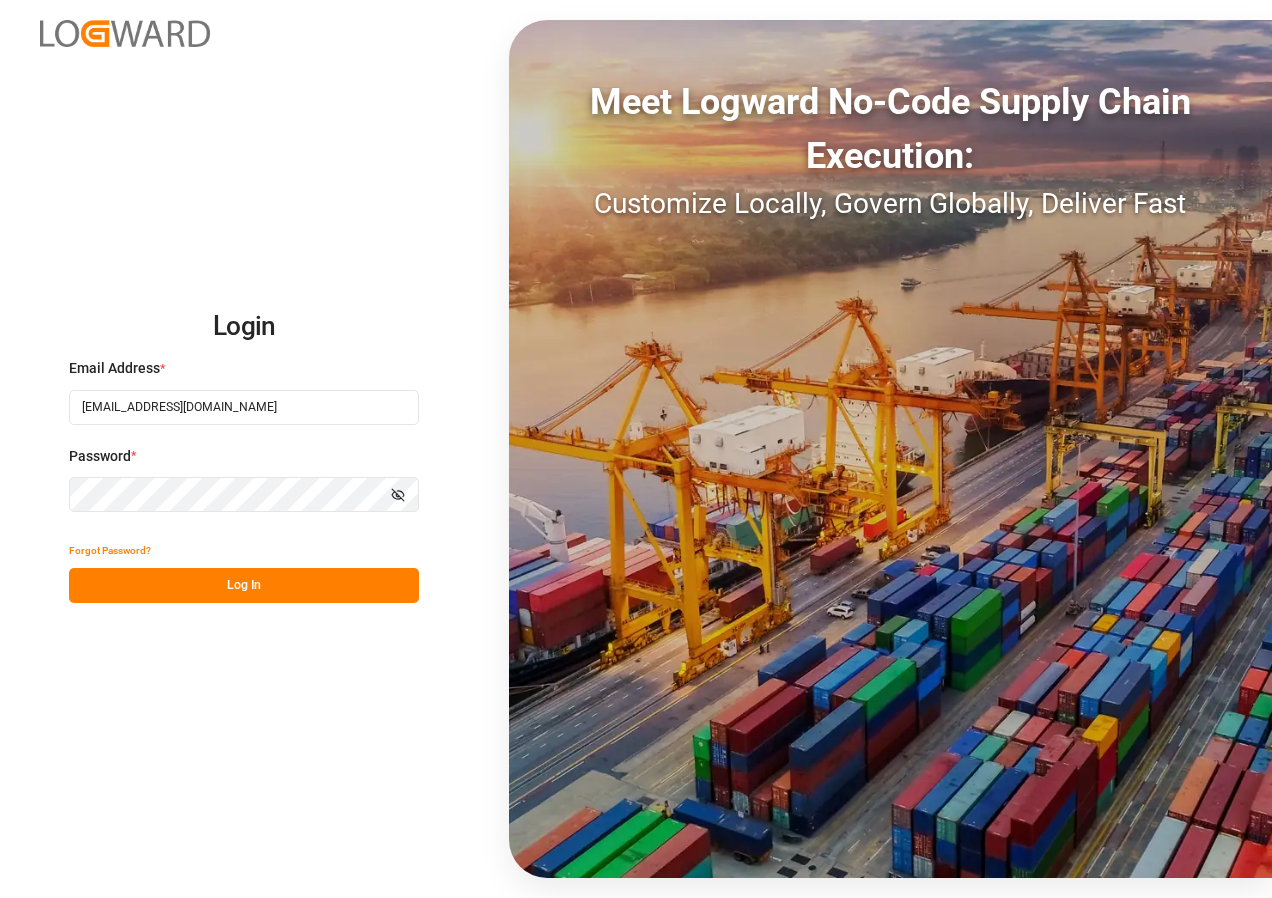 click on "Log In" at bounding box center [244, 585] 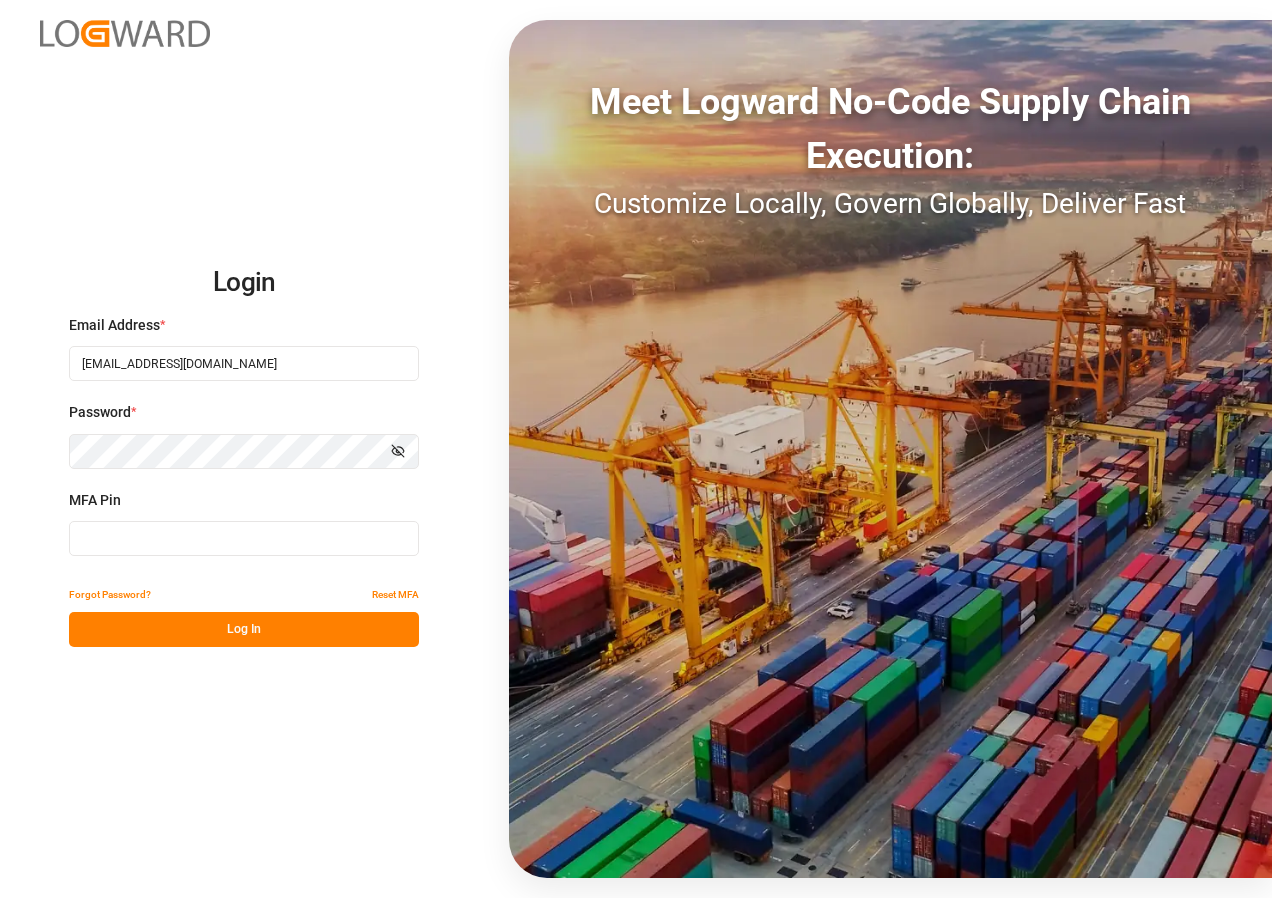 click at bounding box center (244, 538) 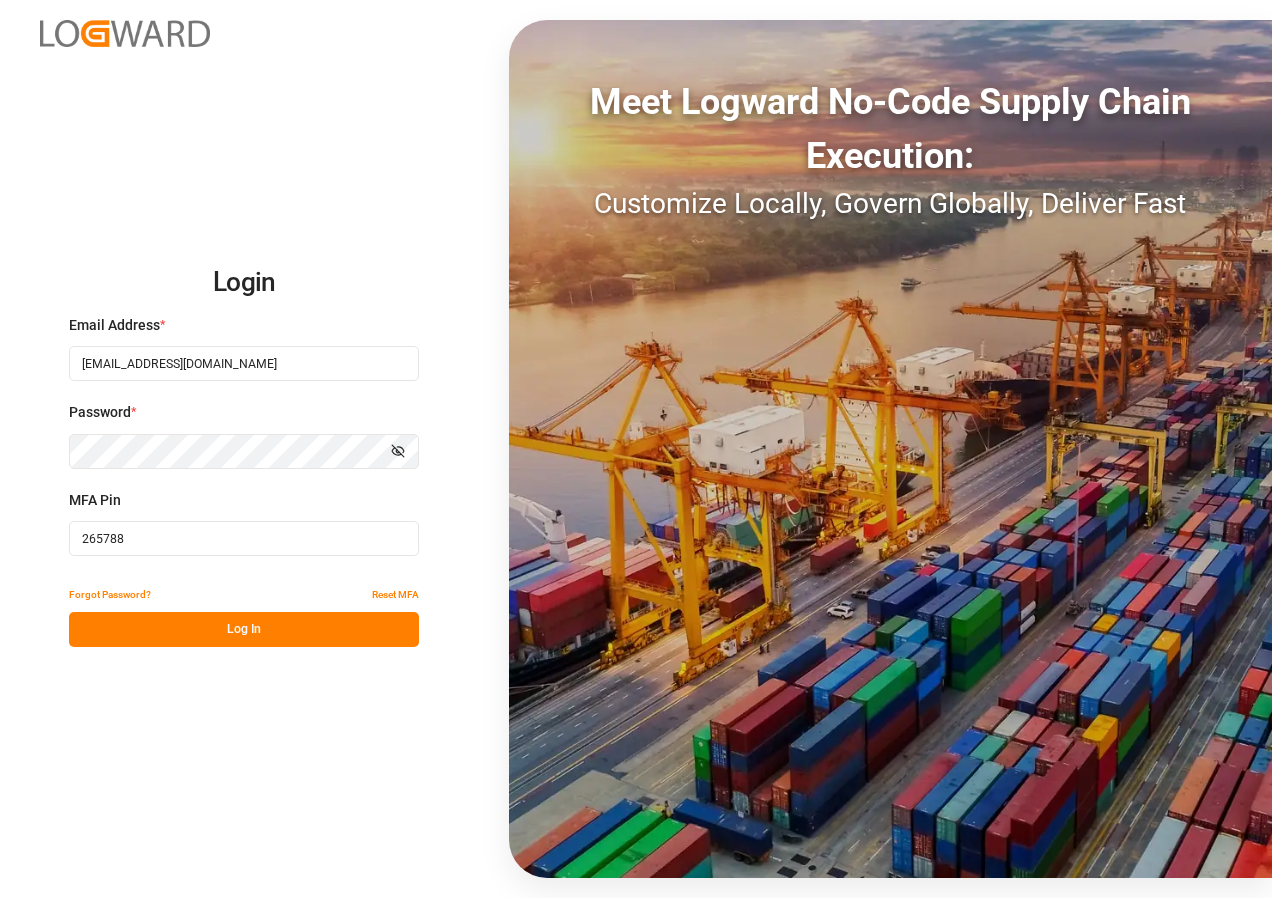 type on "265788" 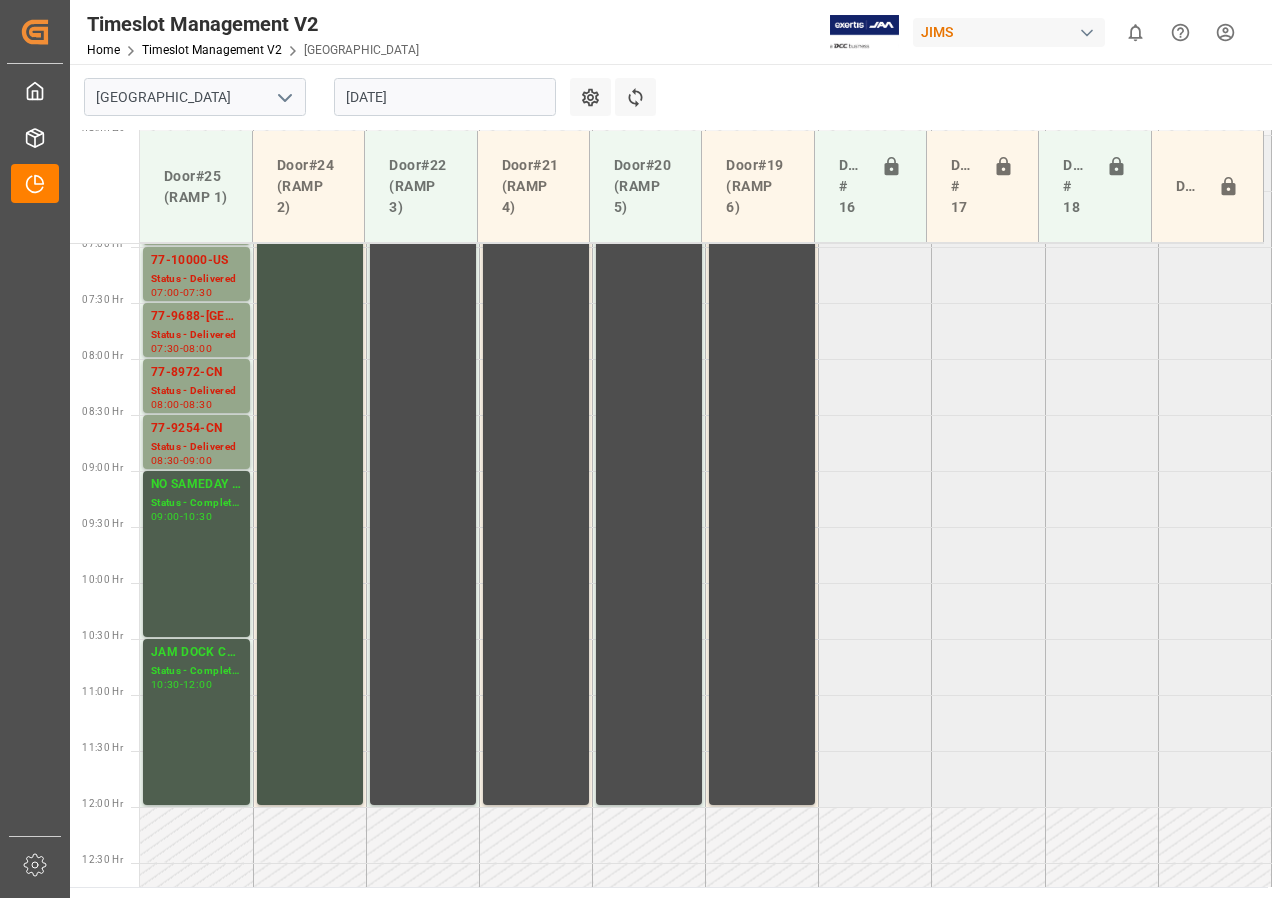 scroll, scrollTop: 625, scrollLeft: 0, axis: vertical 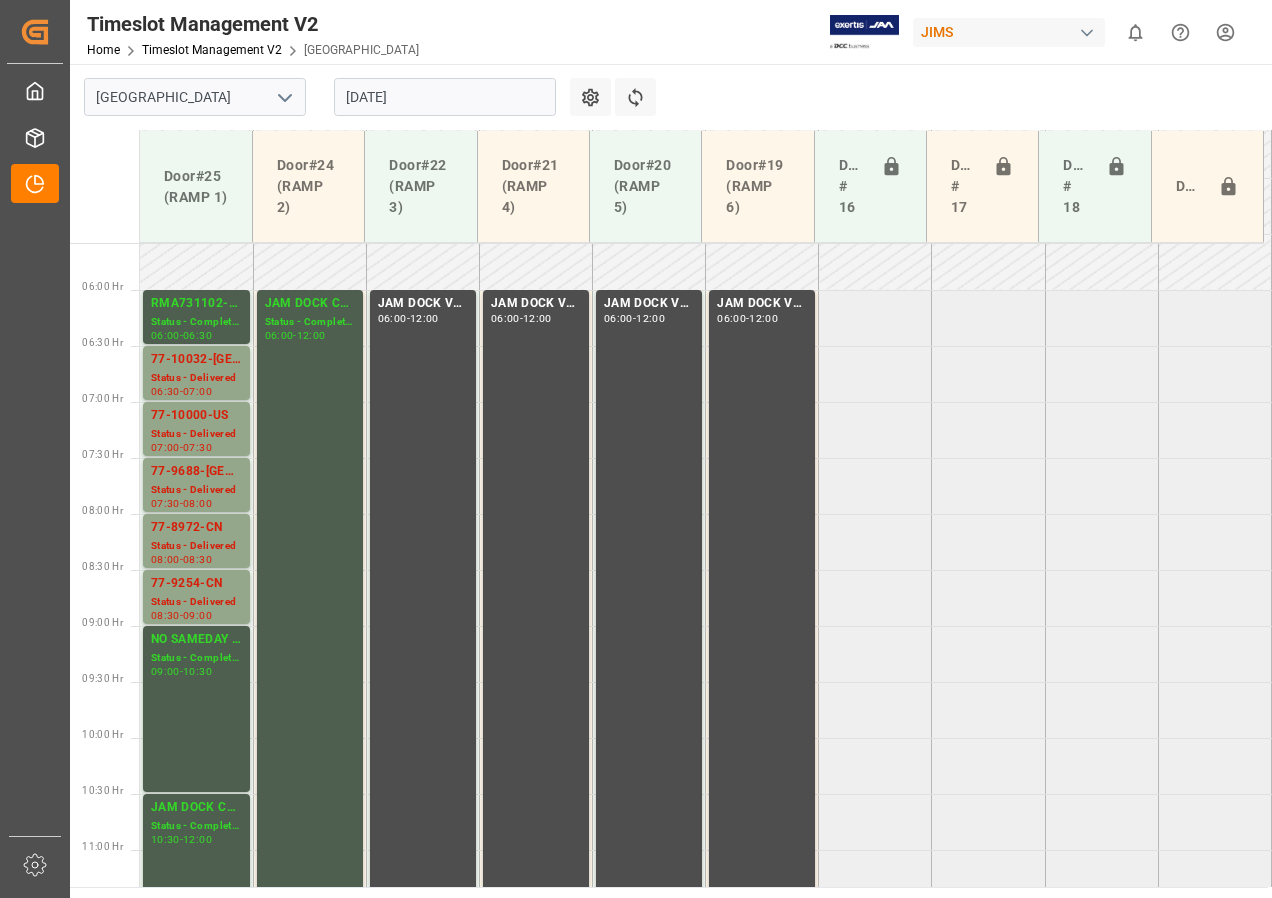 click on "[DATE]" at bounding box center [445, 97] 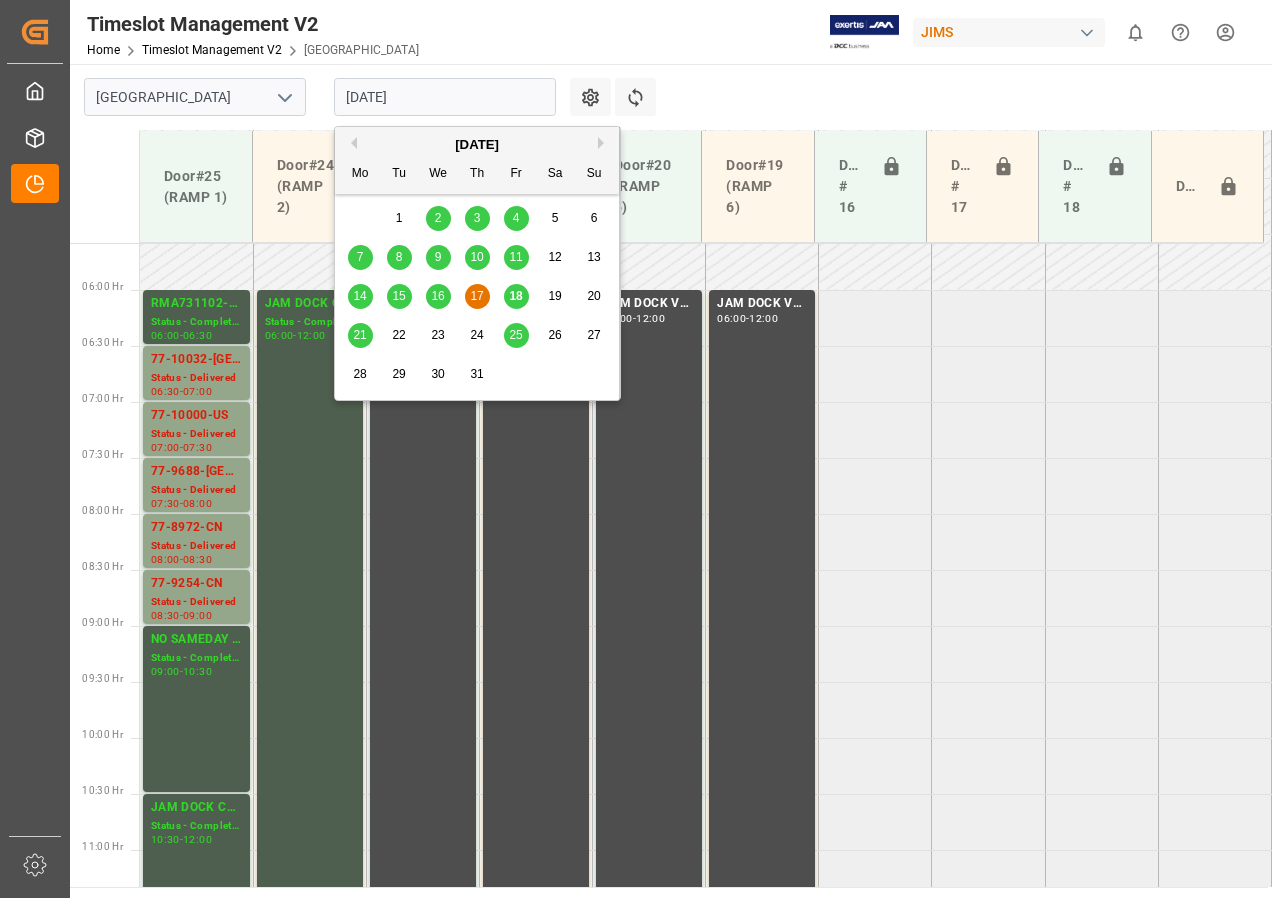 click on "18" at bounding box center (516, 297) 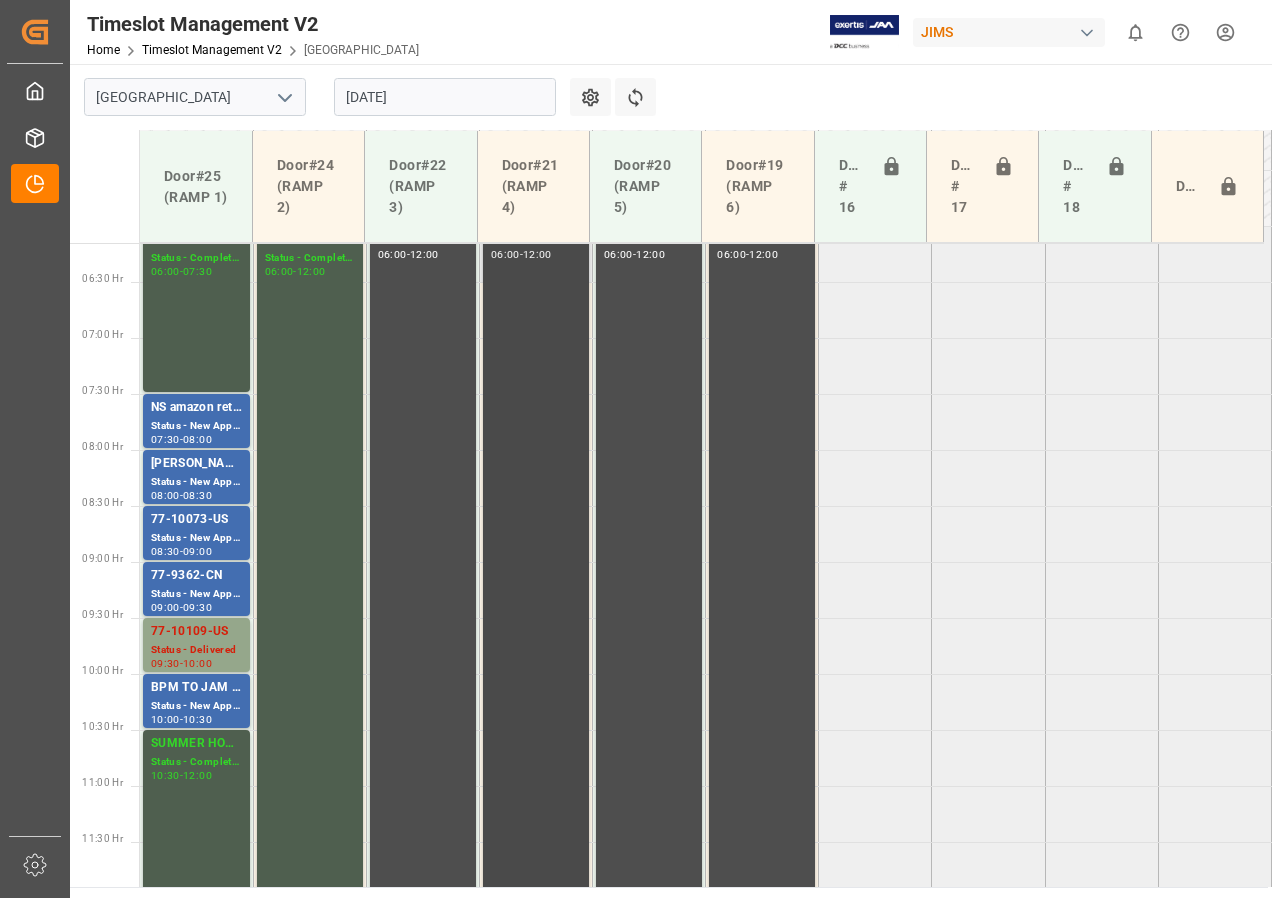 scroll, scrollTop: 725, scrollLeft: 0, axis: vertical 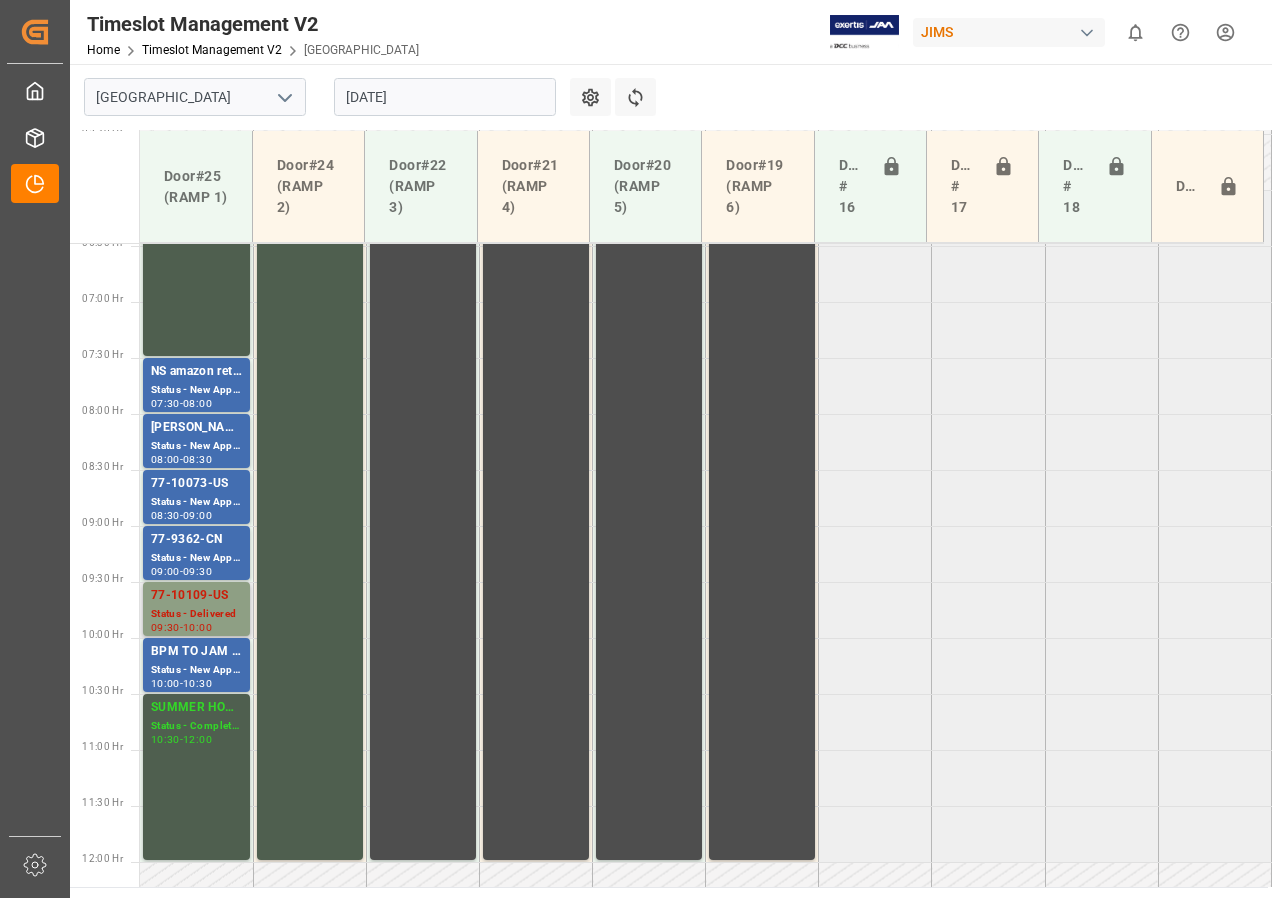 click on "77-10109-US" at bounding box center (196, 596) 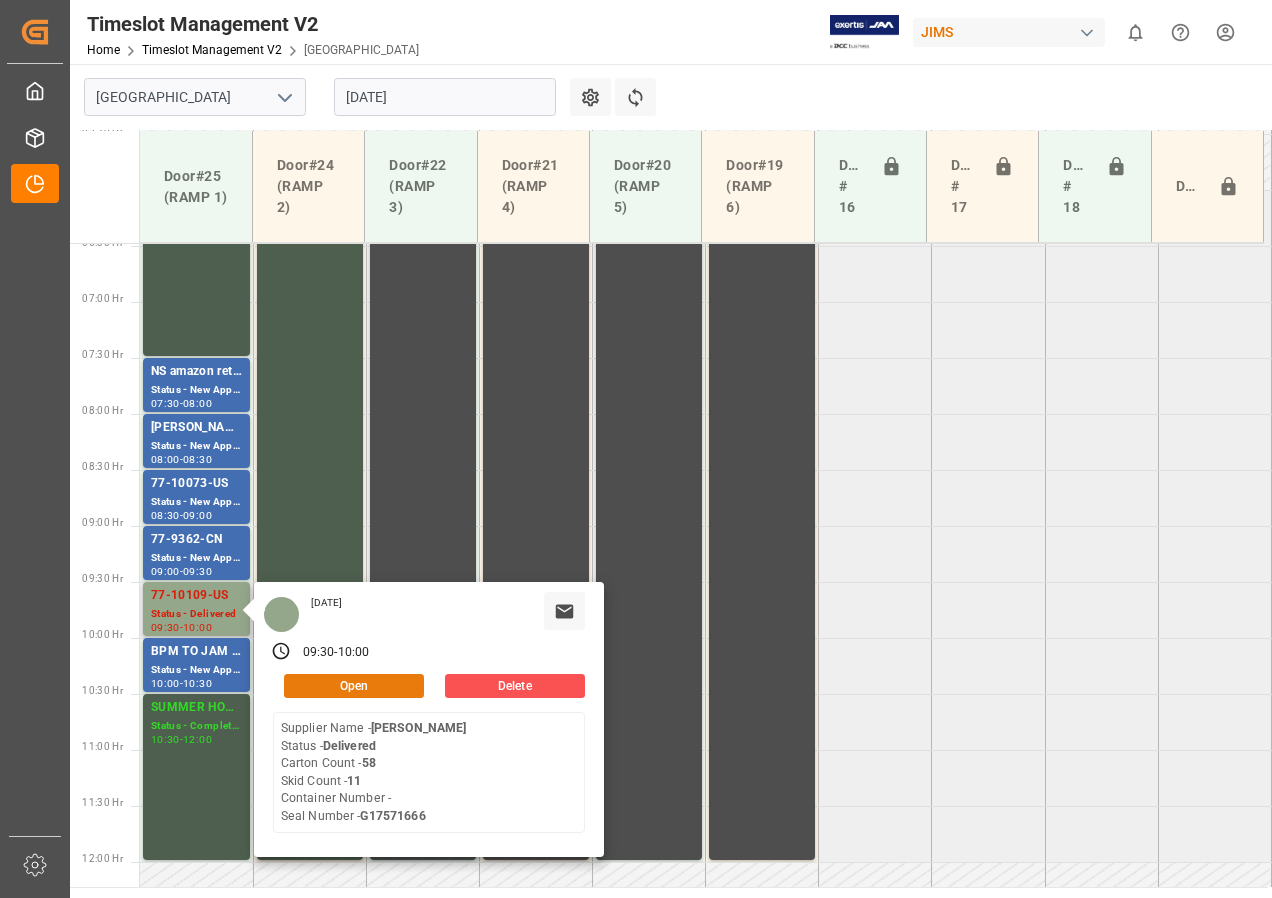 click on "Open" at bounding box center (354, 686) 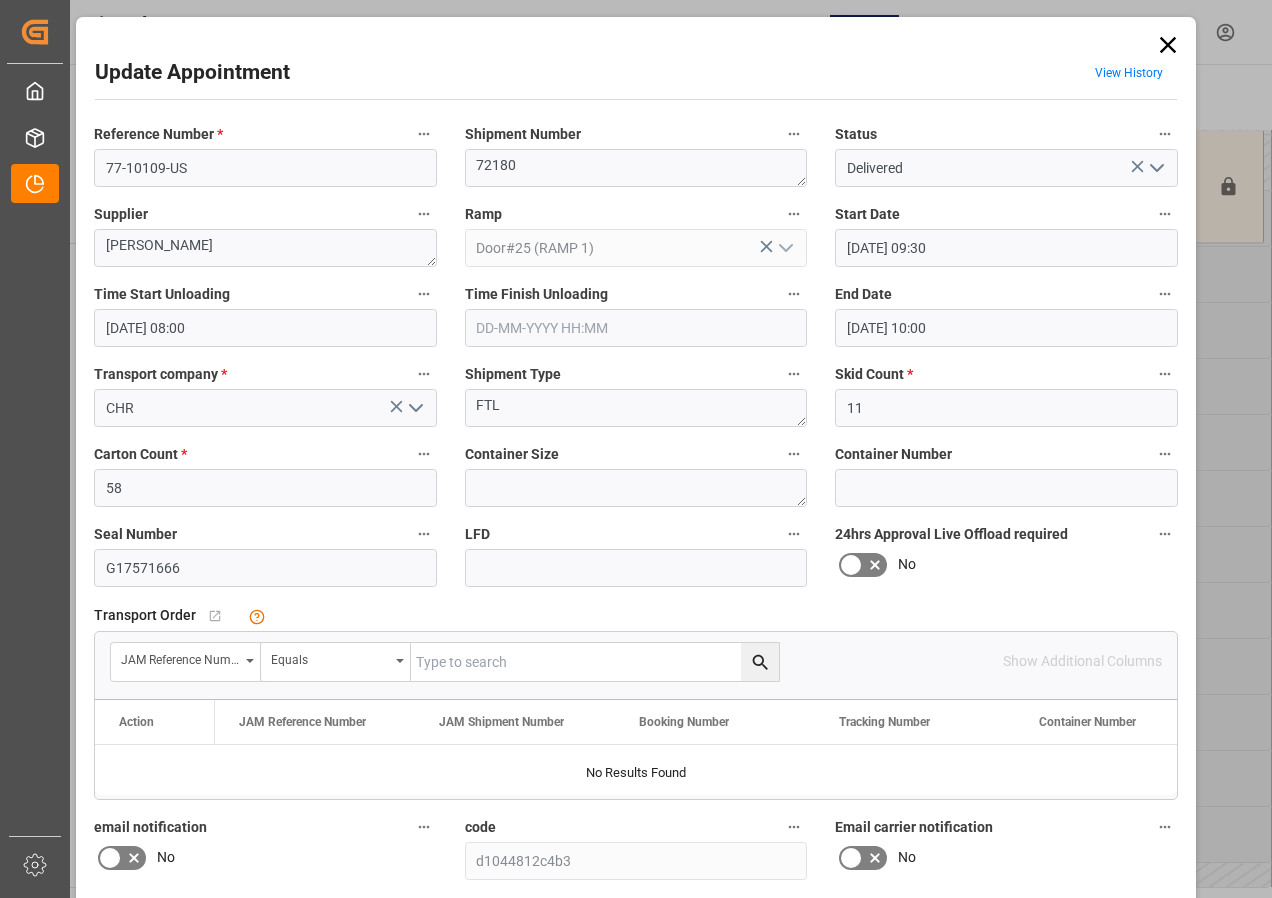 click 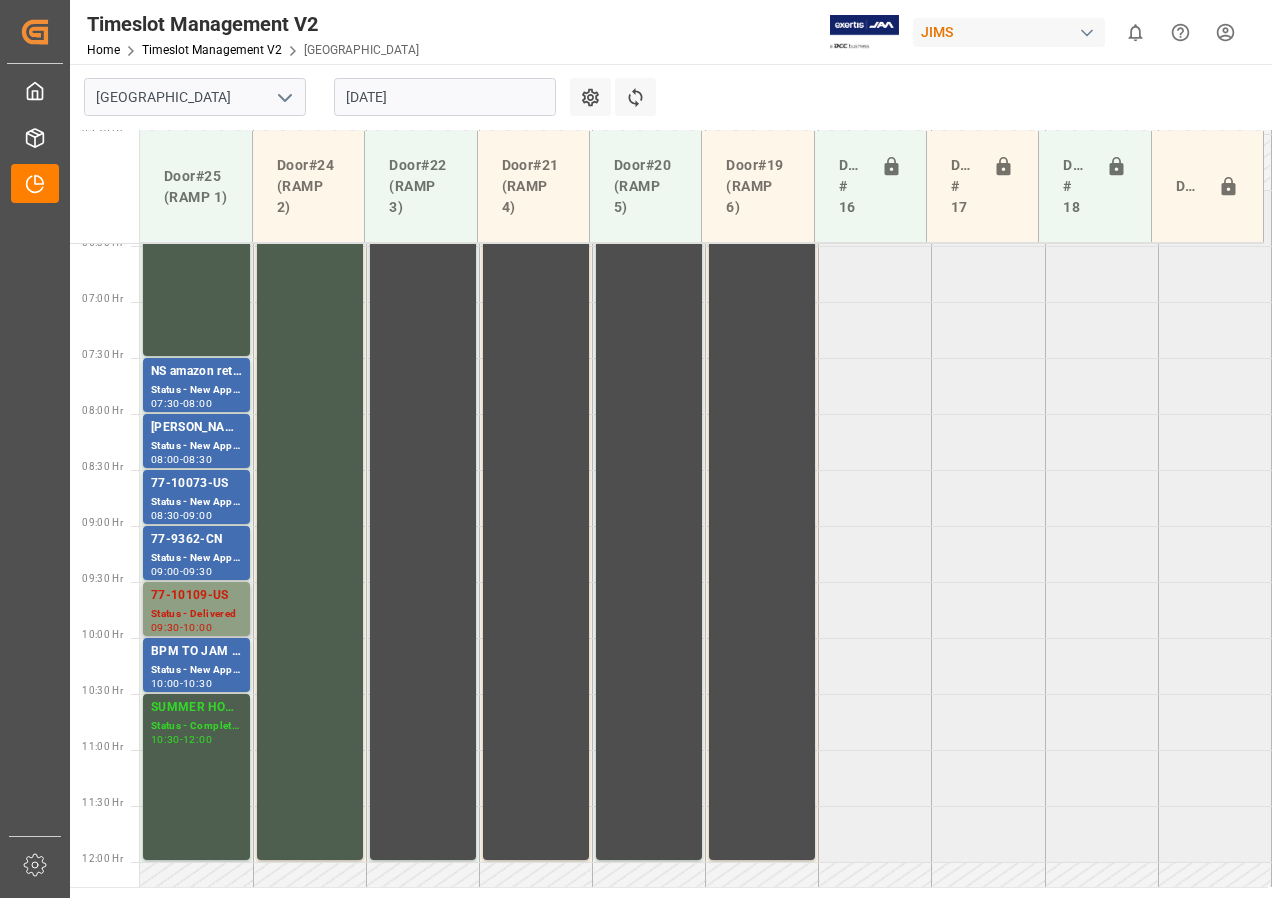 click on "77-10109-US" at bounding box center (196, 596) 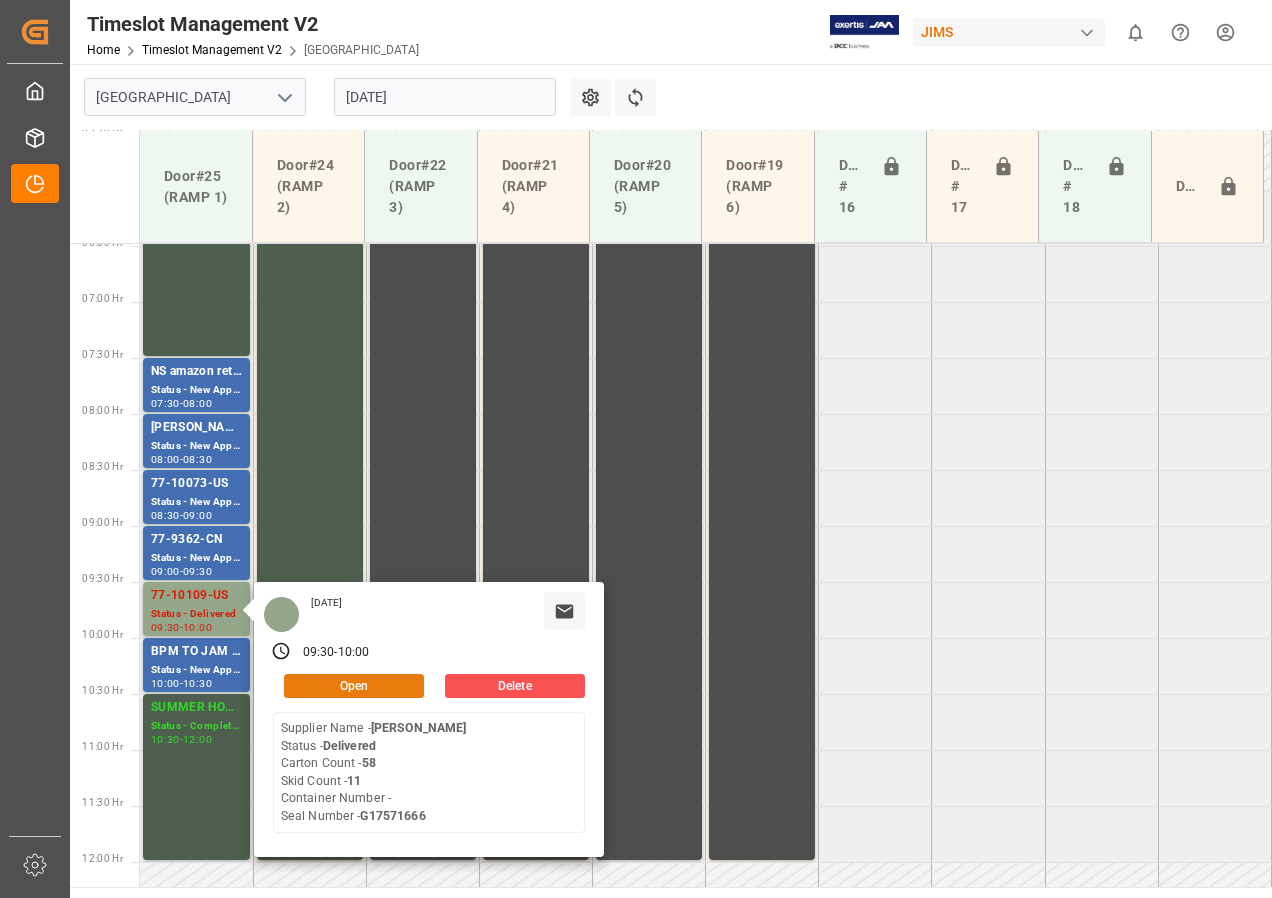 click on "Open" at bounding box center (354, 686) 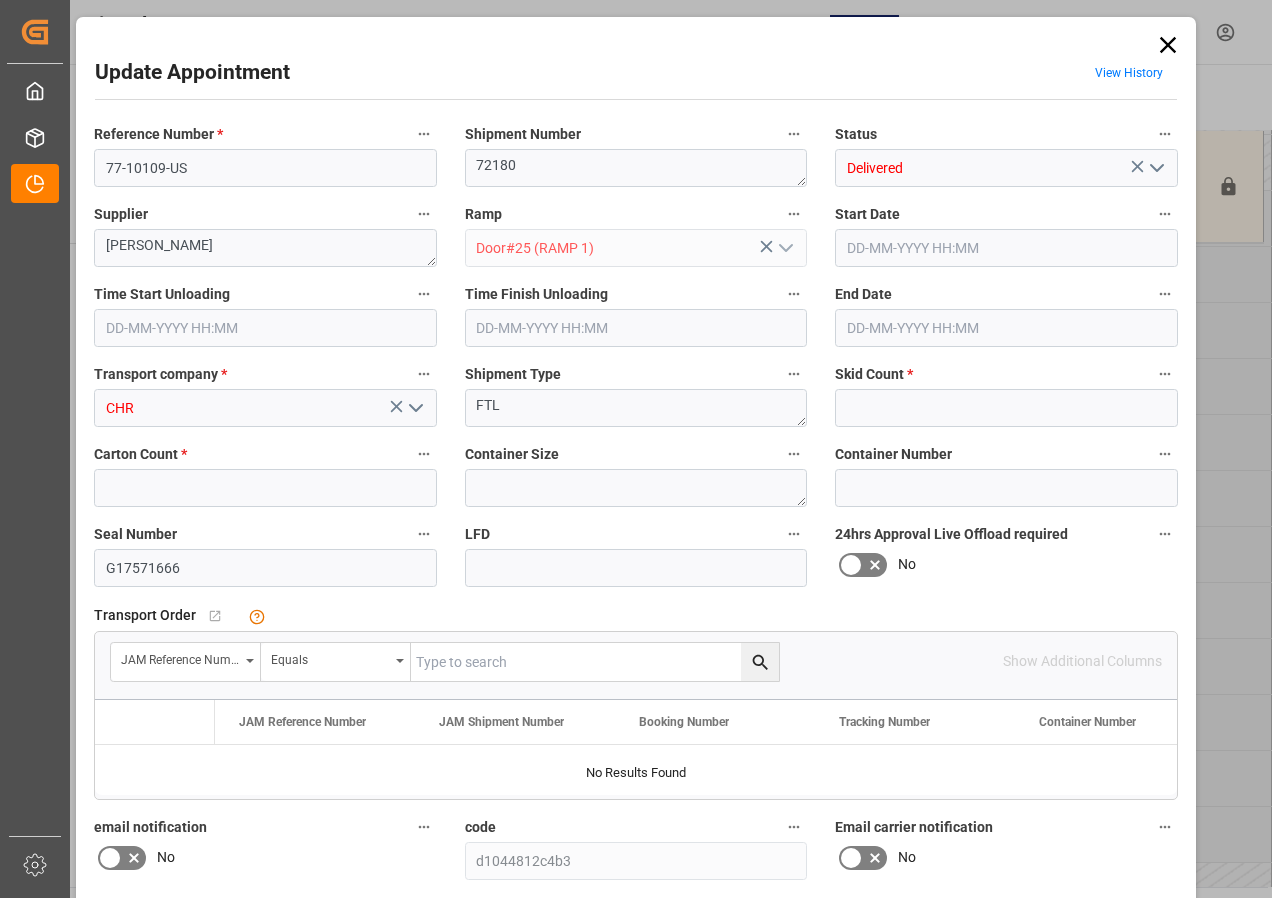 type on "11" 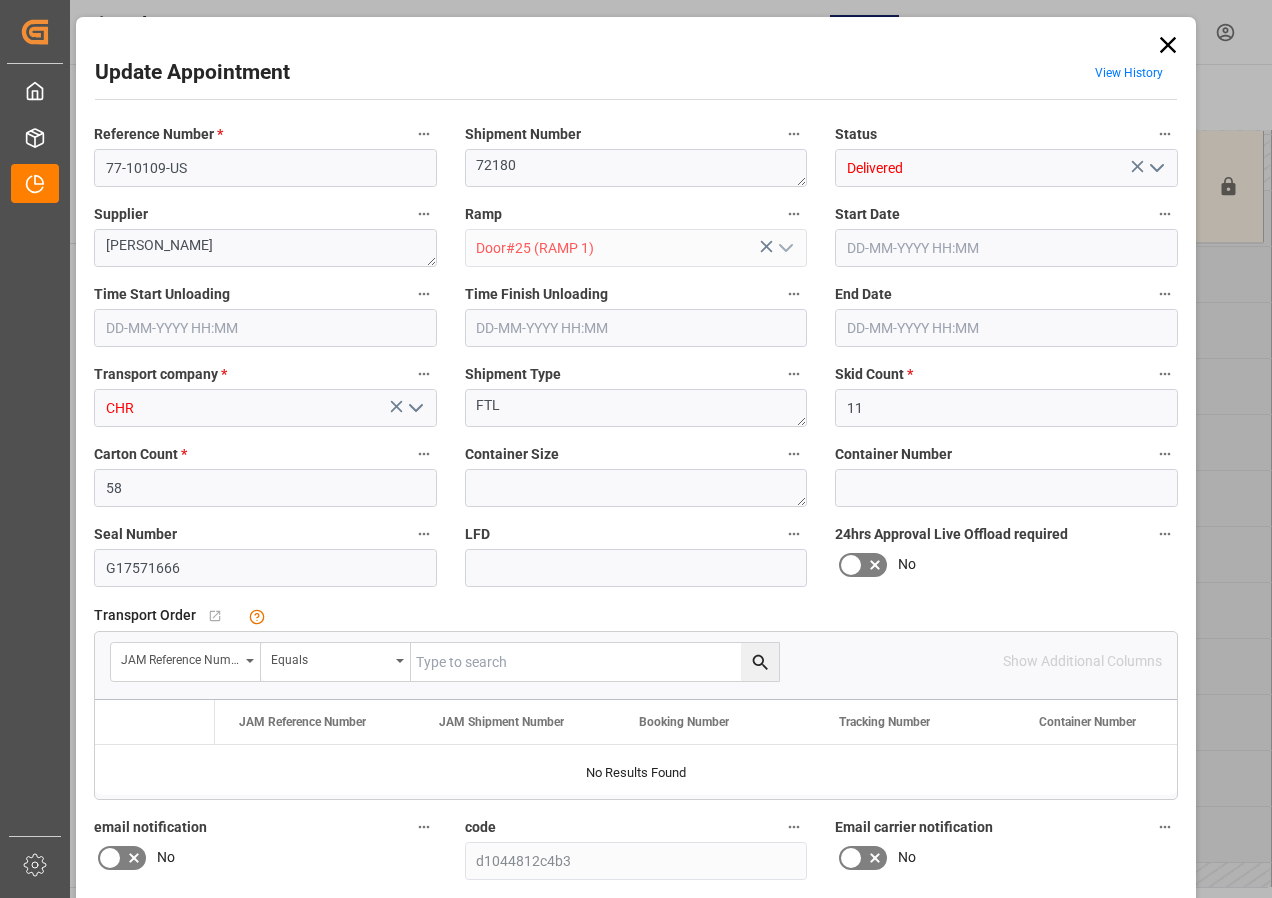 type on "[DATE] 09:30" 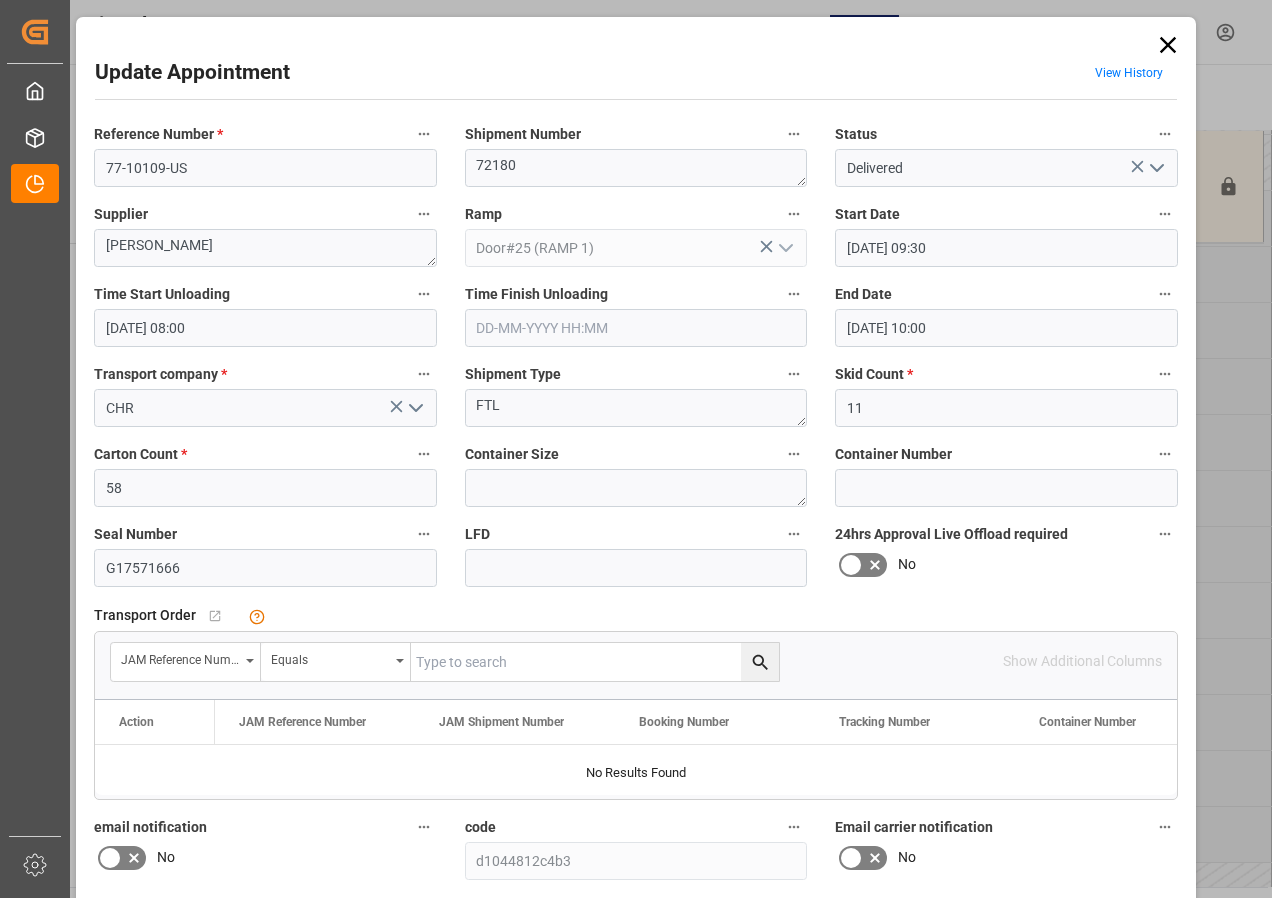 click at bounding box center [595, 662] 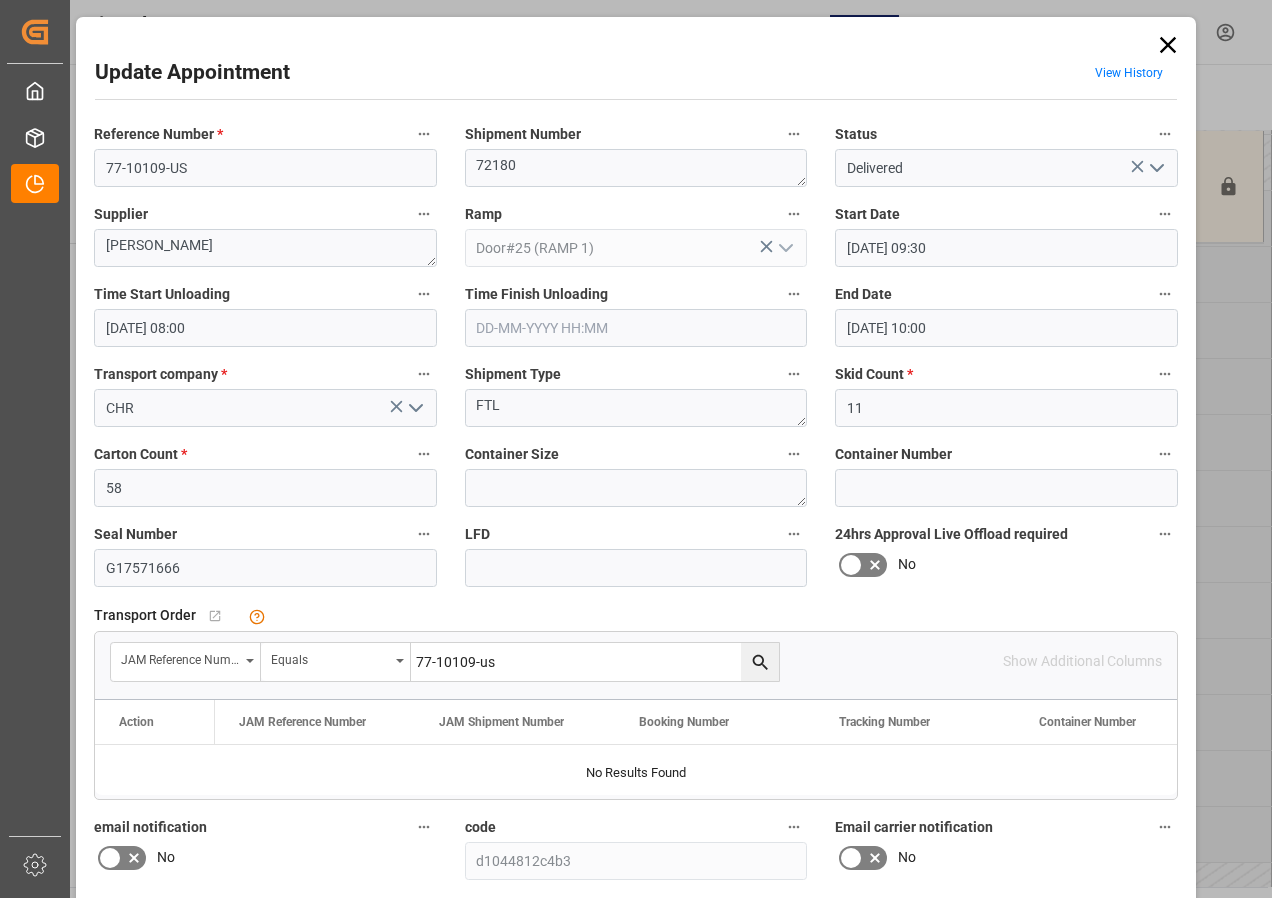 type on "77-10109-us" 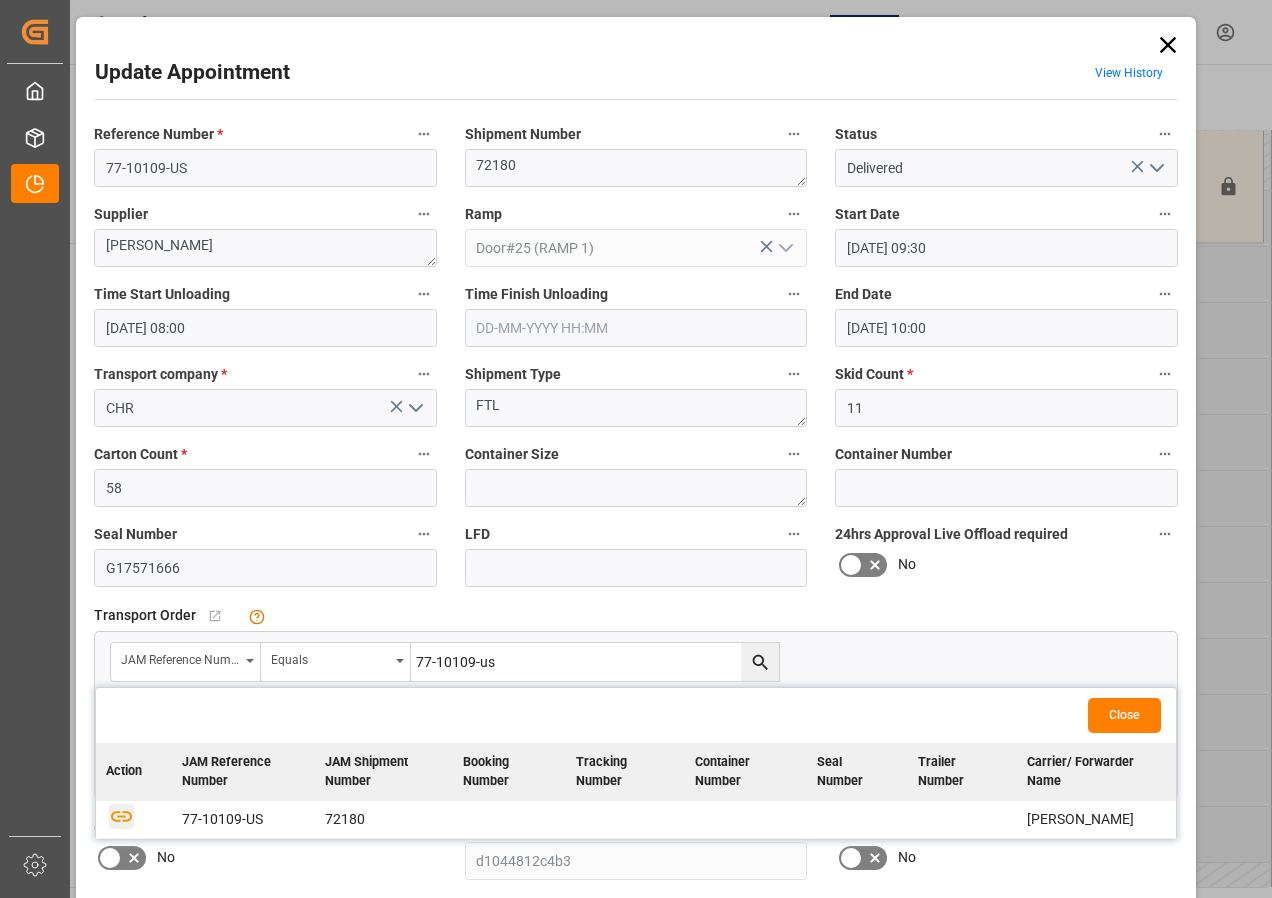 click 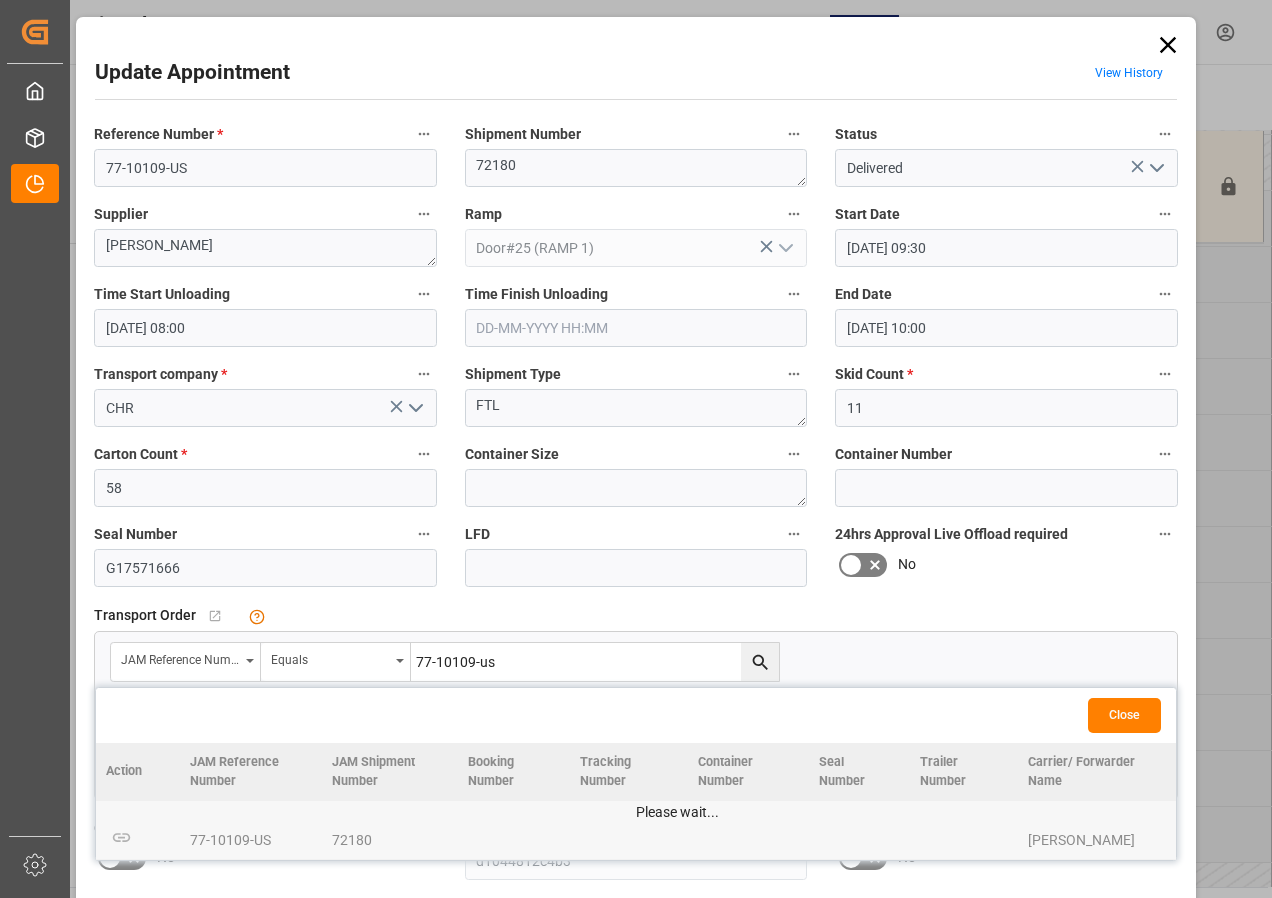 scroll, scrollTop: 200, scrollLeft: 0, axis: vertical 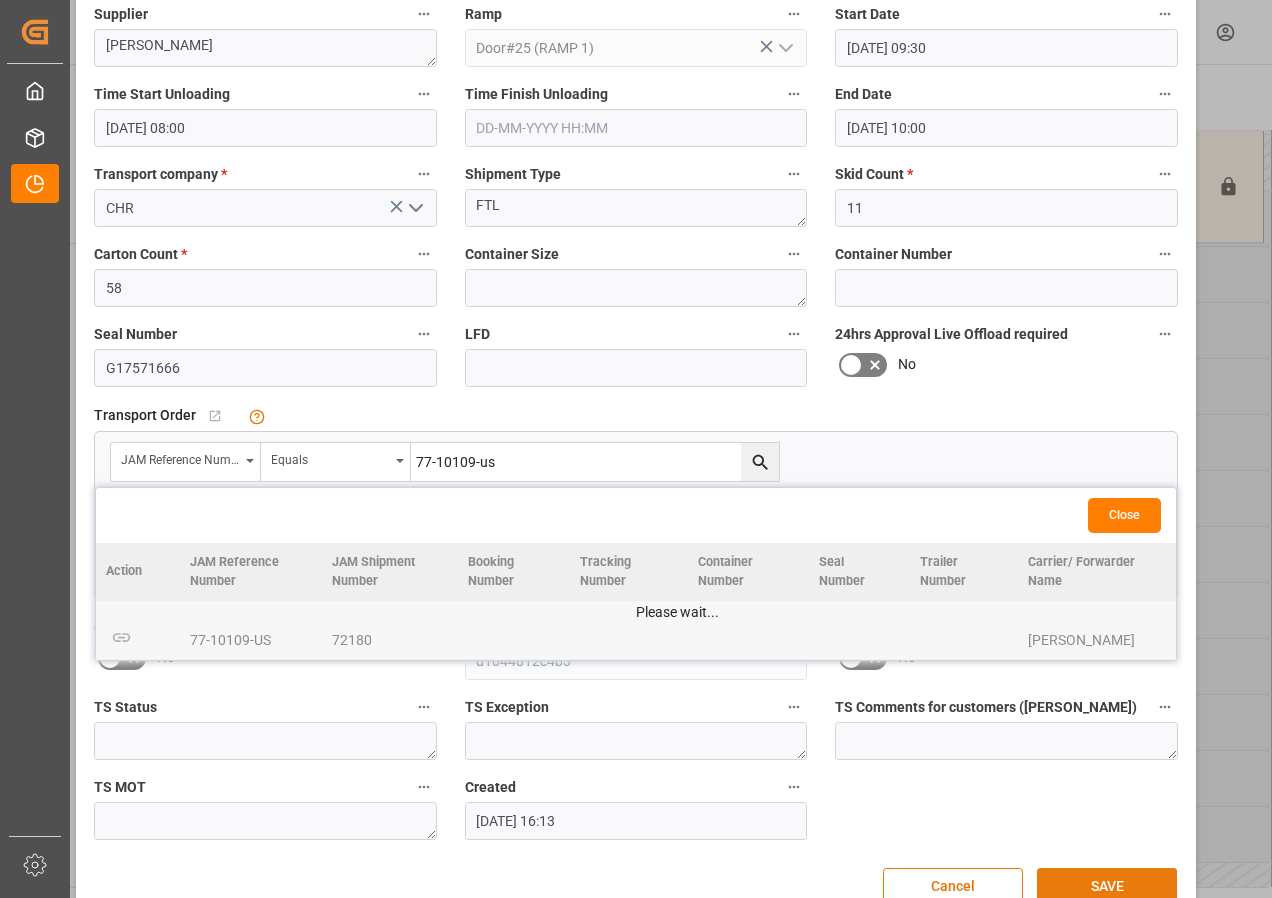 click on "SAVE" at bounding box center (1107, 887) 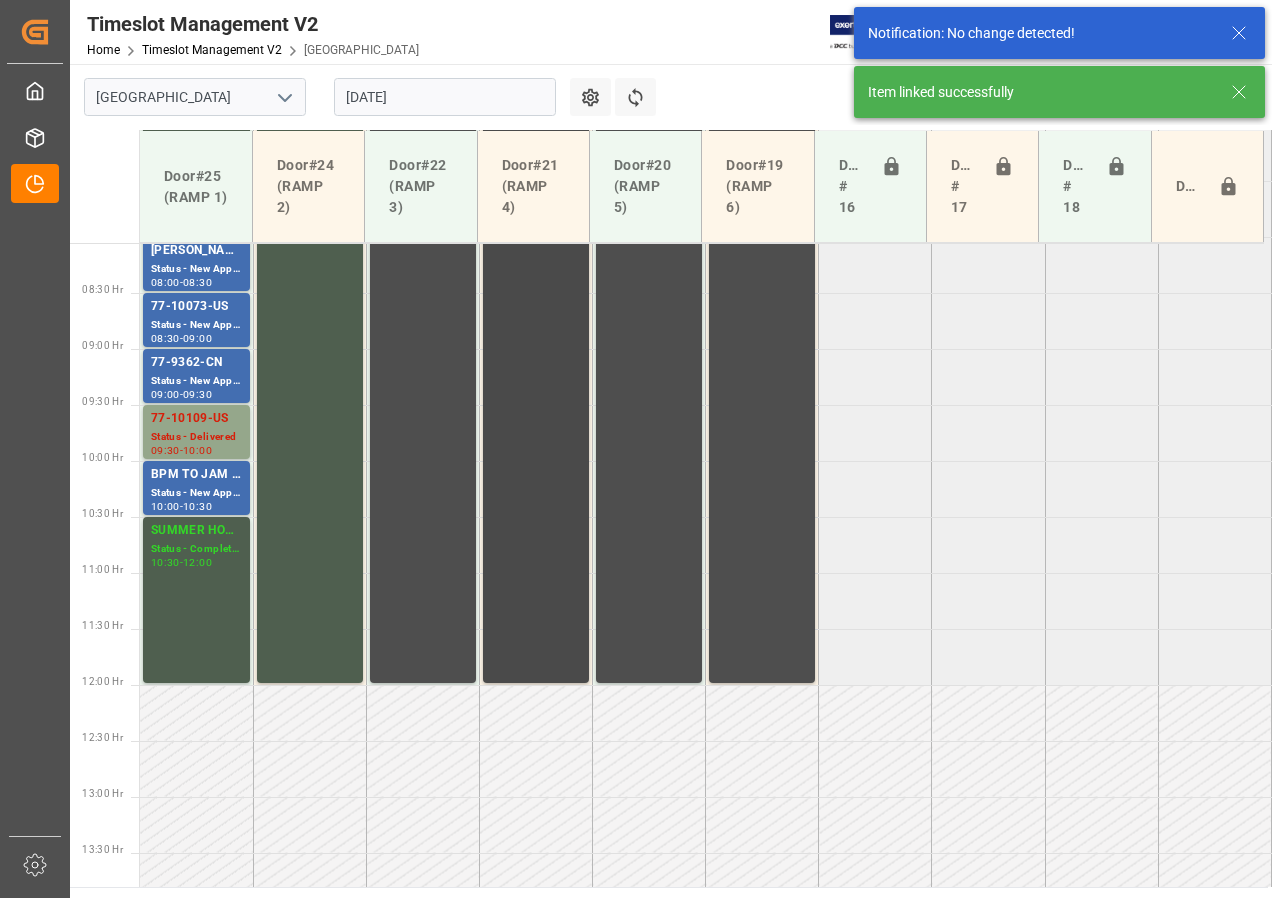 scroll, scrollTop: 925, scrollLeft: 0, axis: vertical 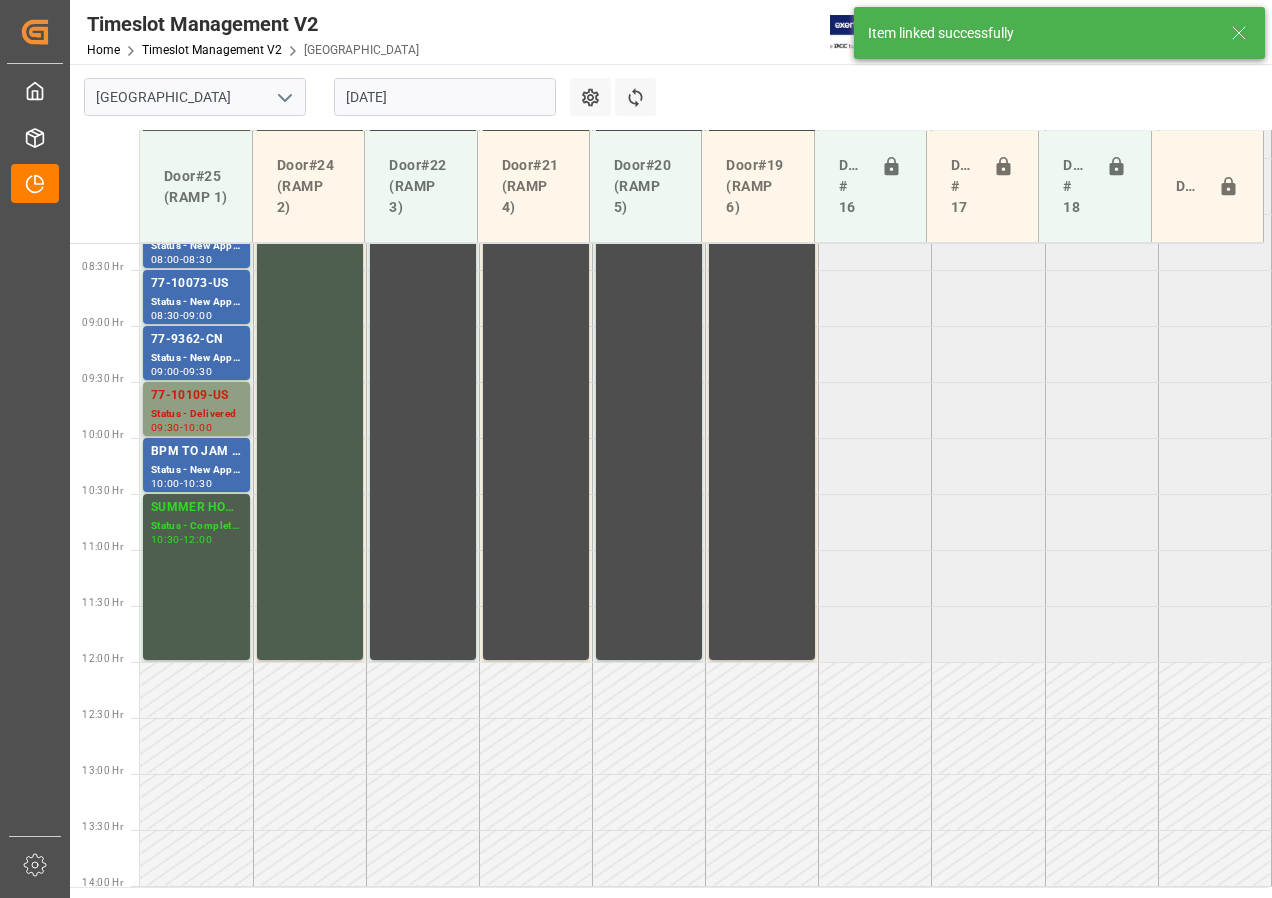 click on "Status - Delivered" at bounding box center (196, 414) 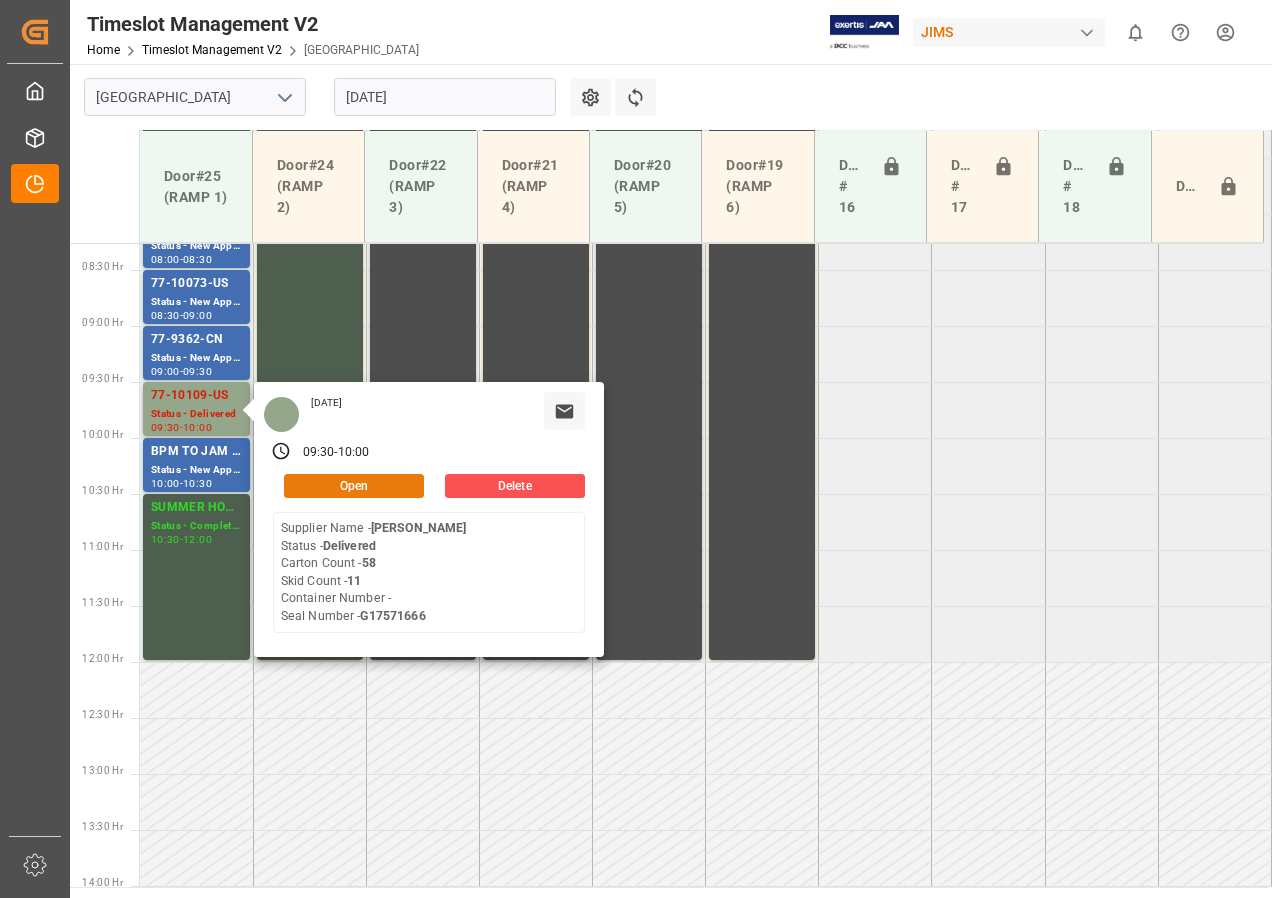 click on "Open" at bounding box center [354, 486] 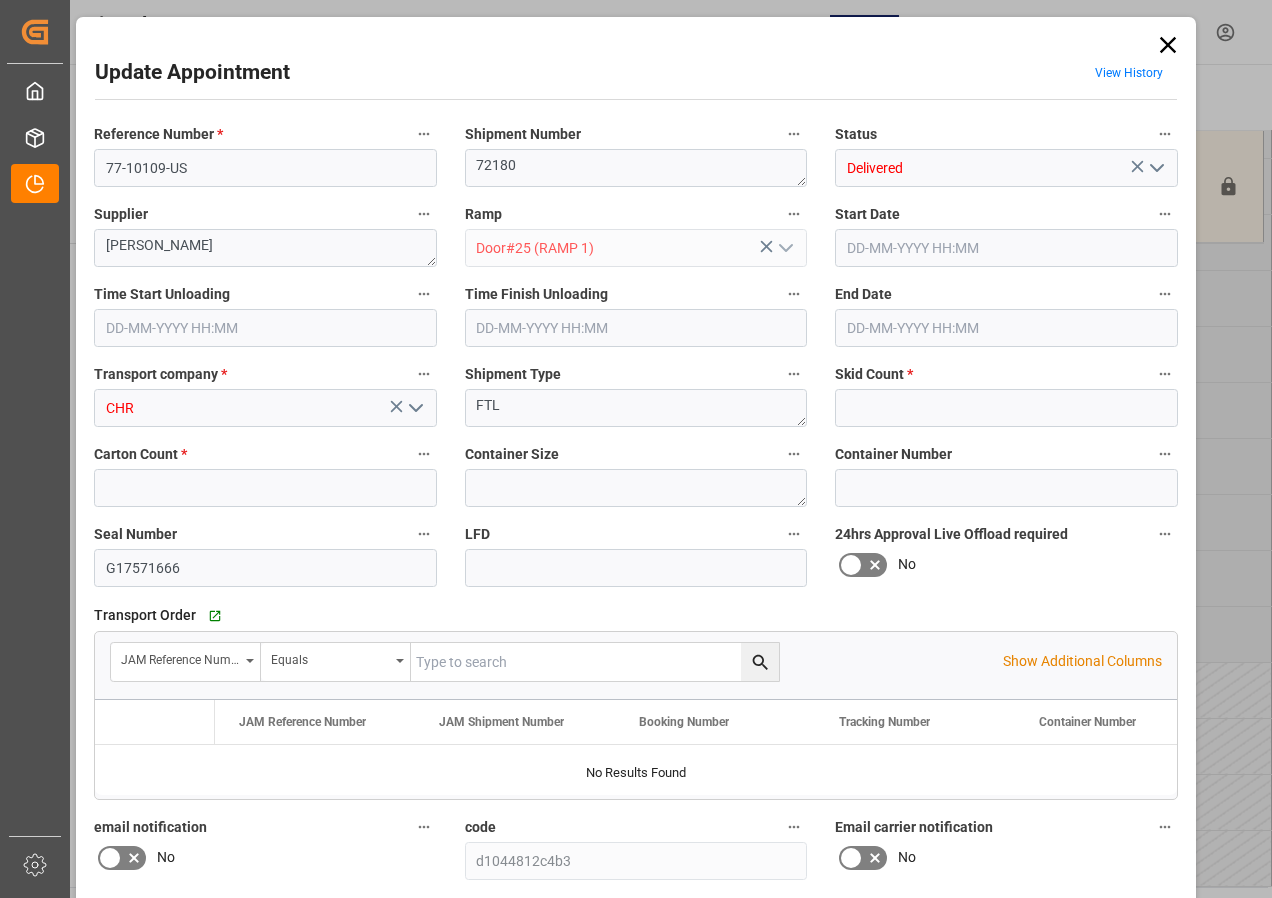 type on "11" 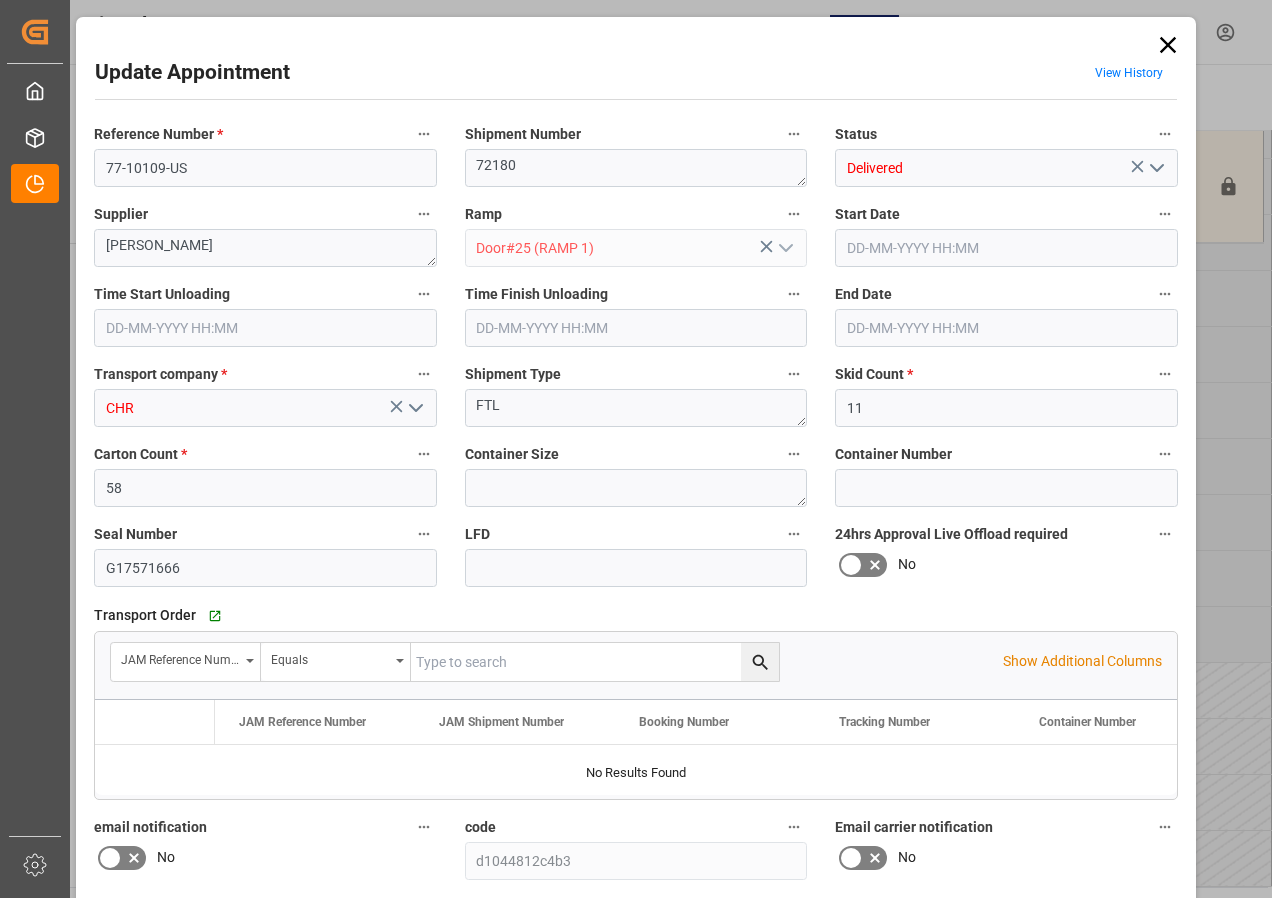 type on "[DATE] 09:30" 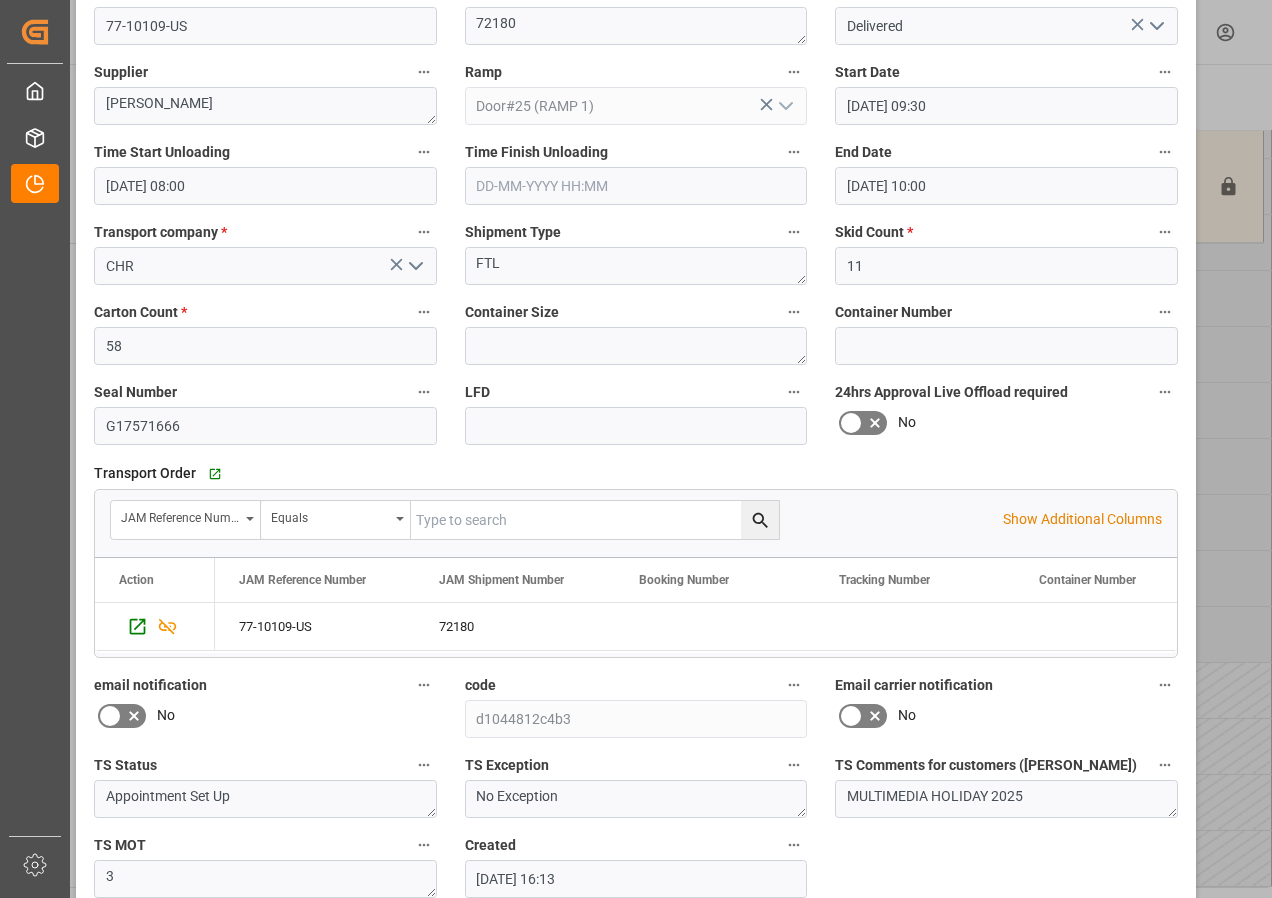 scroll, scrollTop: 244, scrollLeft: 0, axis: vertical 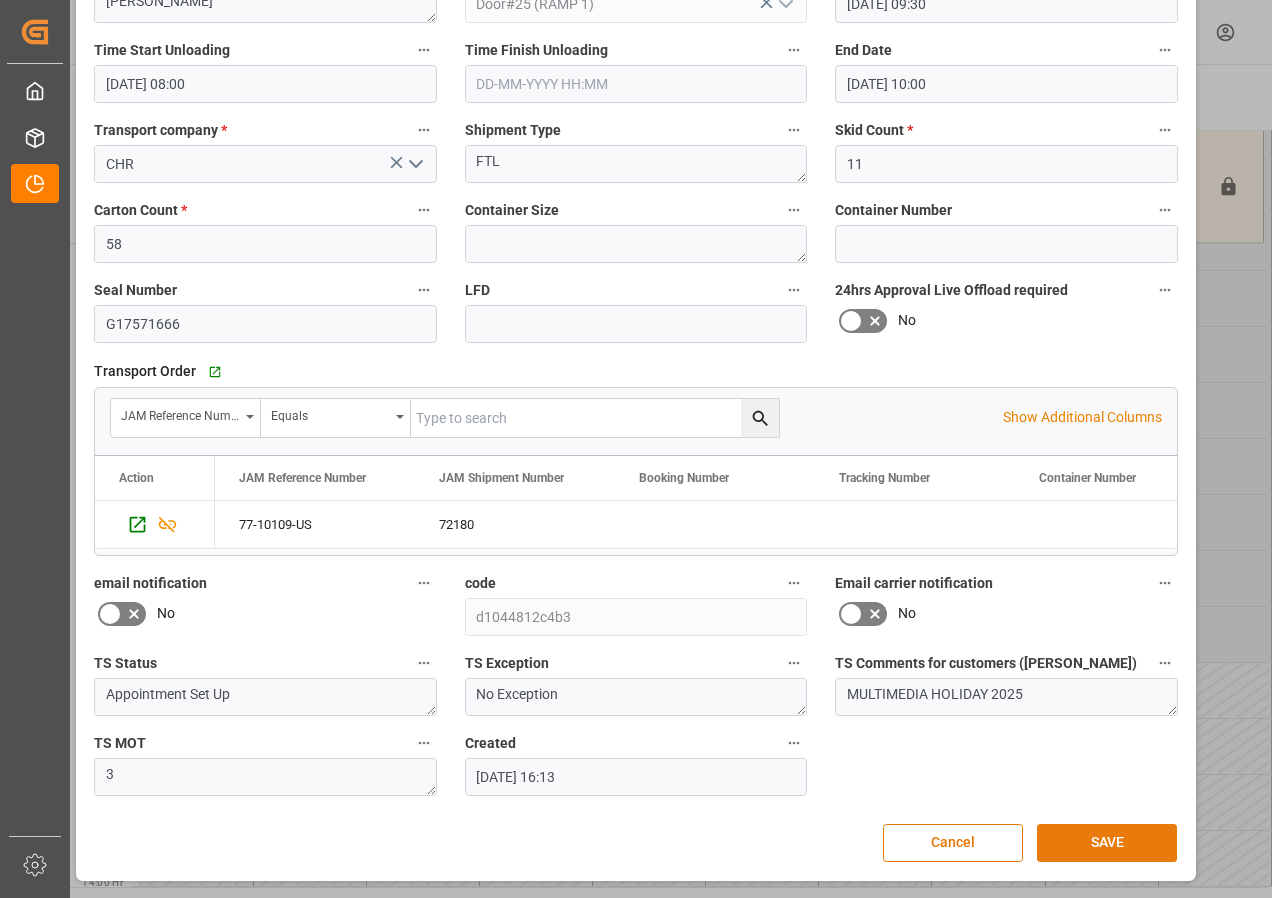 click on "SAVE" at bounding box center [1107, 843] 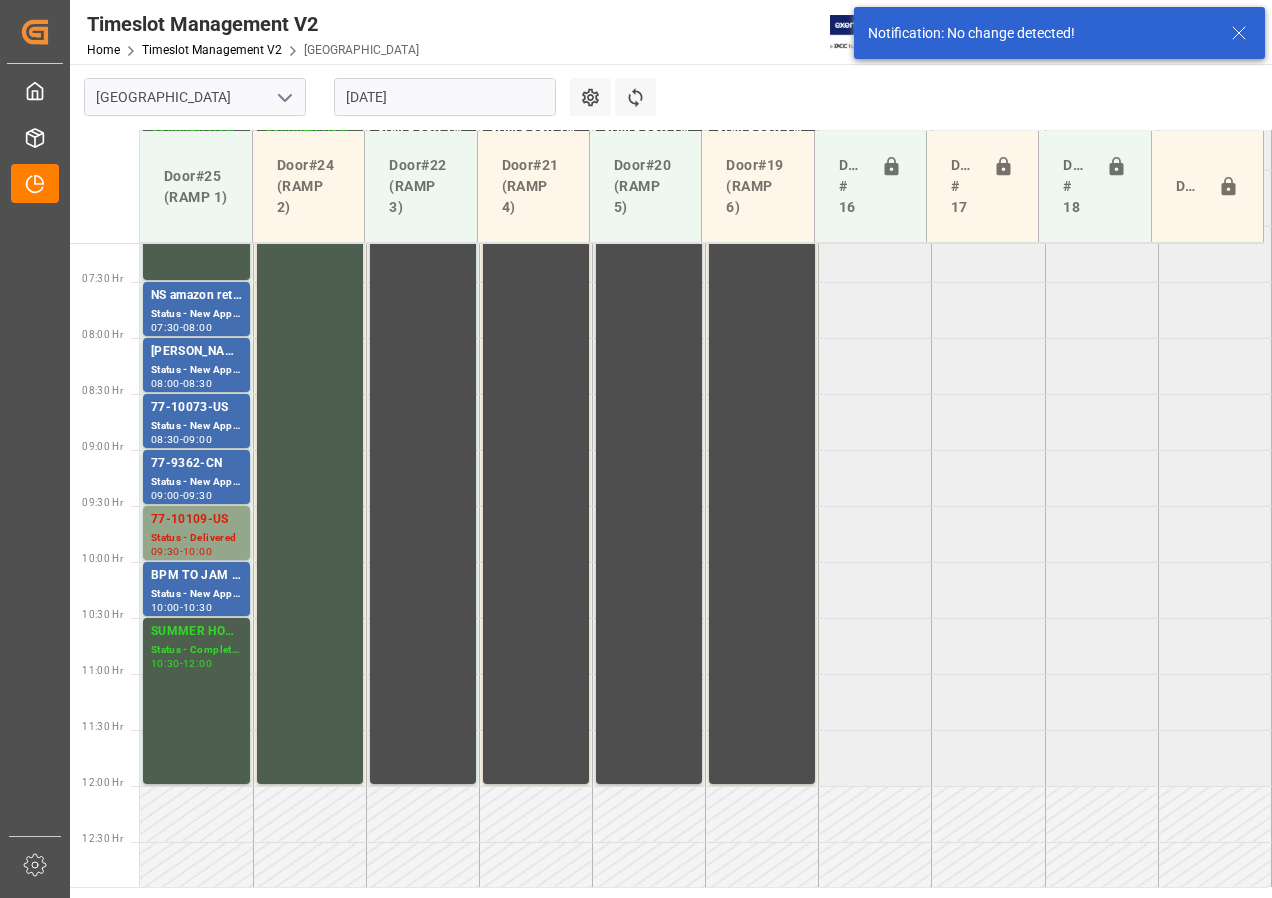 scroll, scrollTop: 813, scrollLeft: 0, axis: vertical 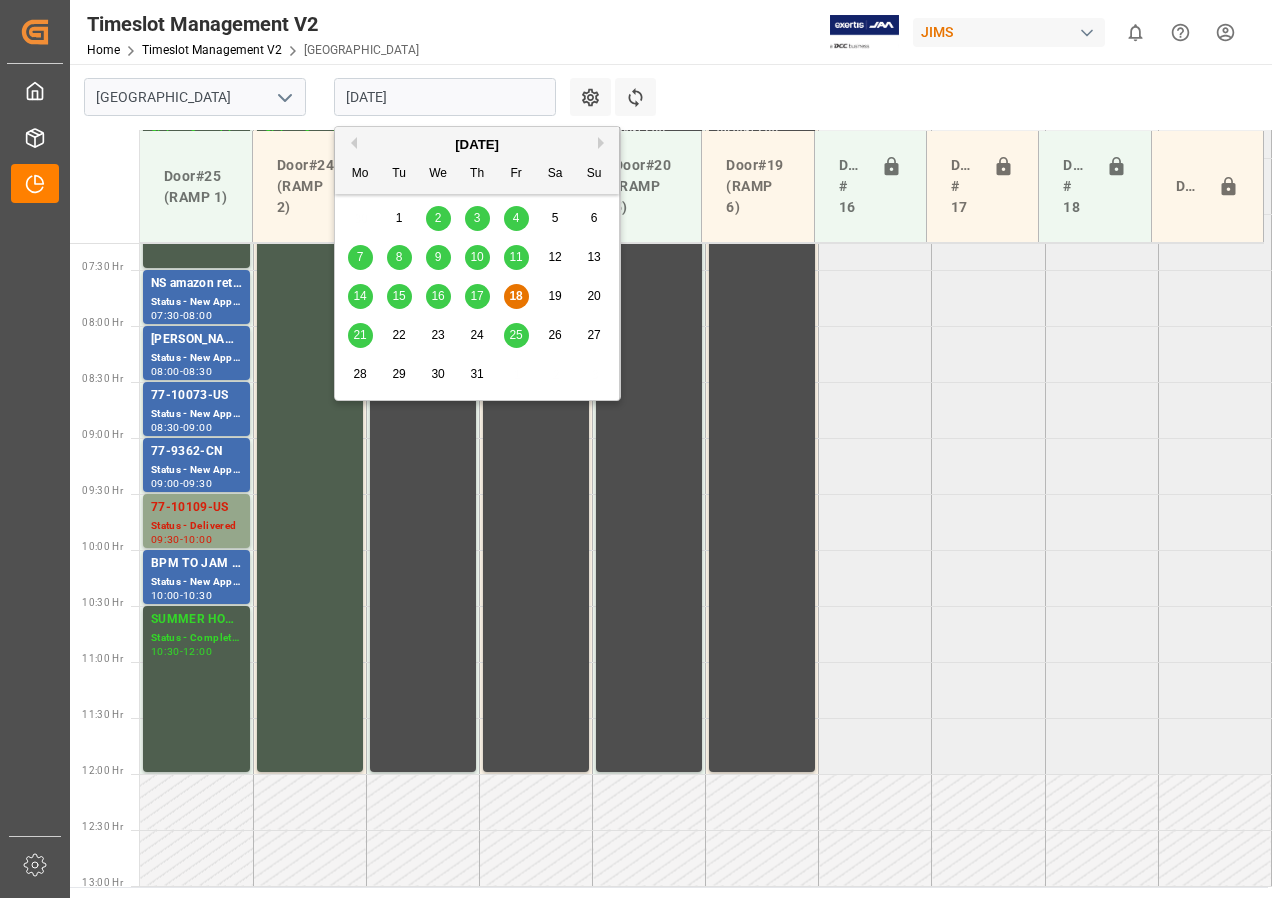 click on "[DATE]" at bounding box center (445, 97) 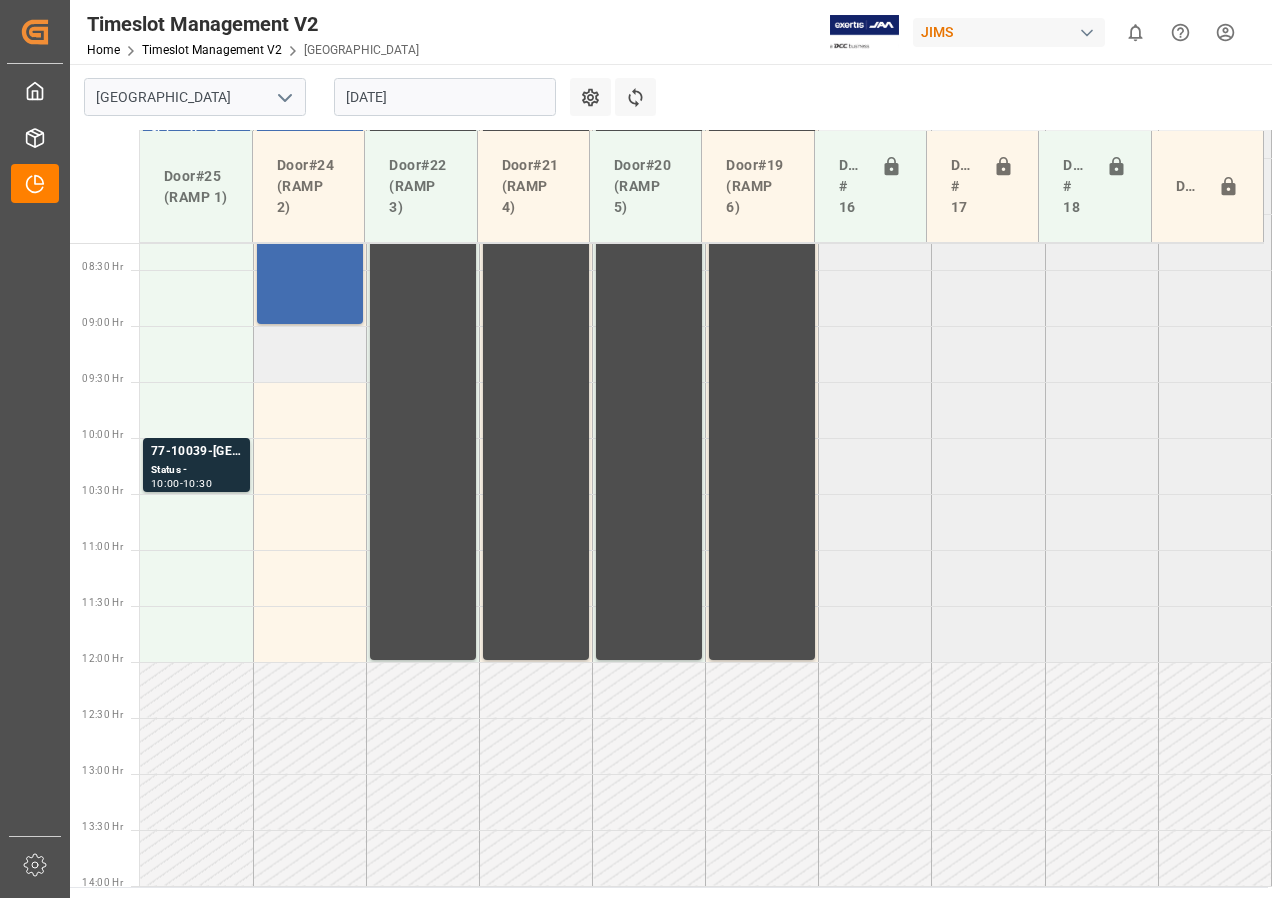 scroll, scrollTop: 725, scrollLeft: 0, axis: vertical 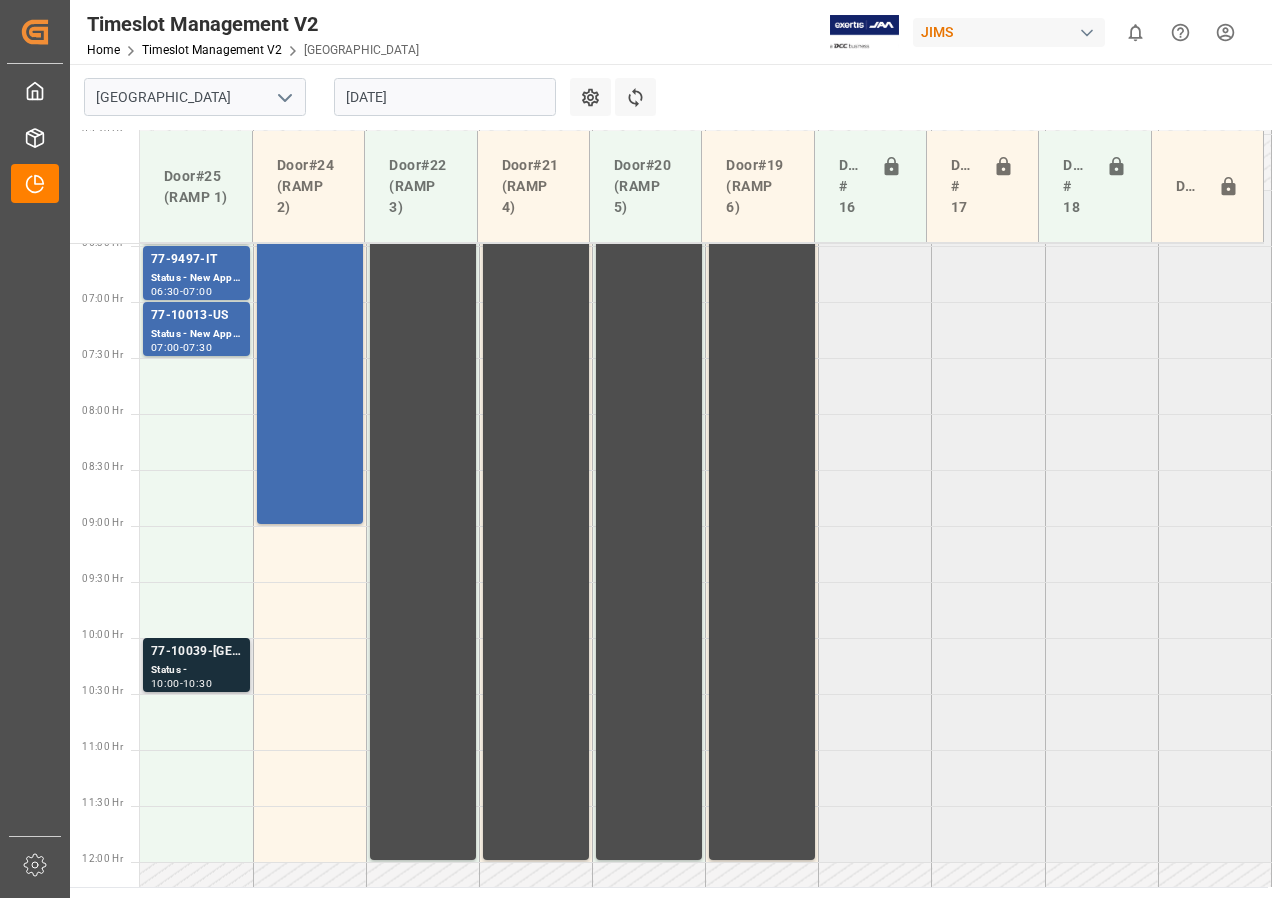 click on "-" at bounding box center [181, 683] 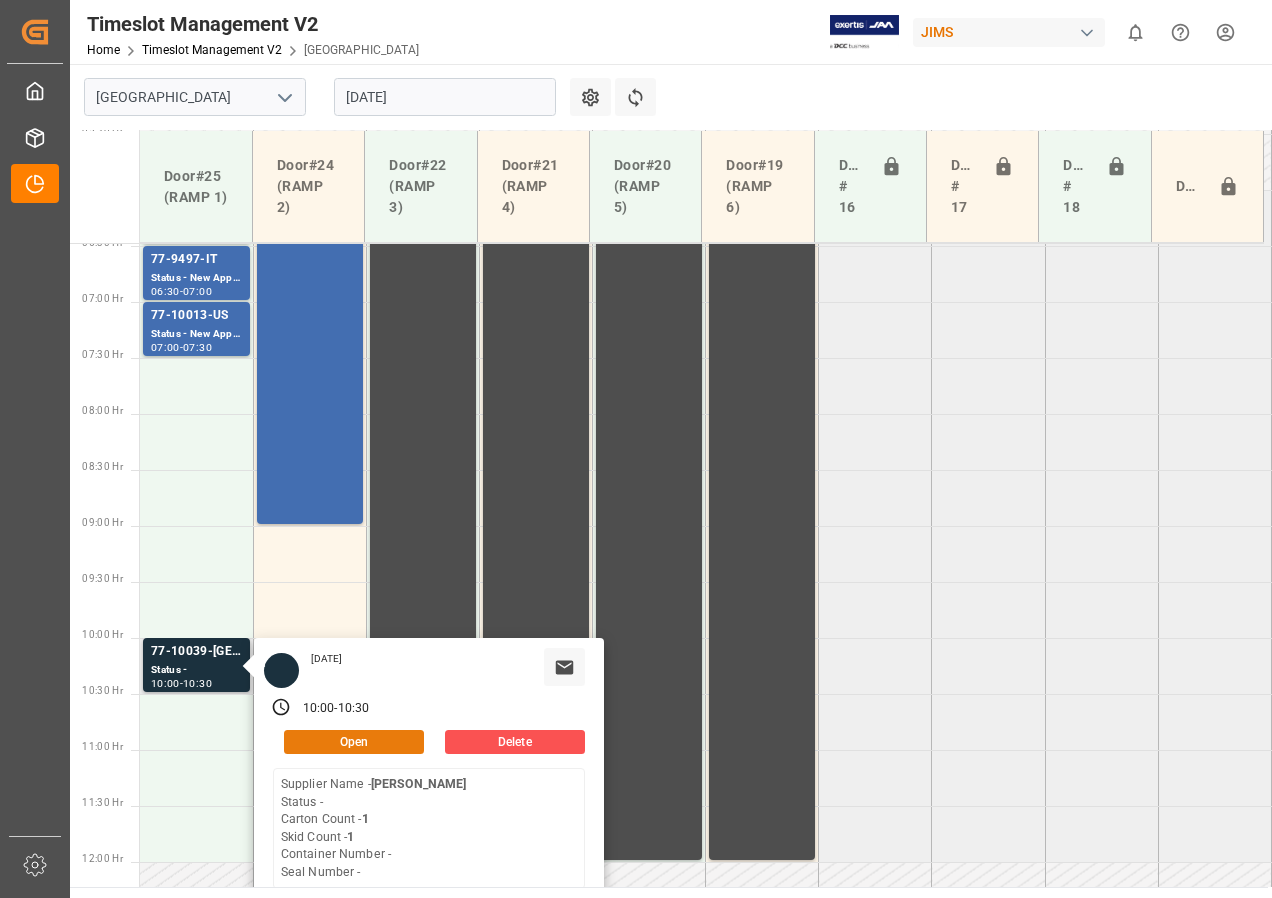 click on "Open" at bounding box center (354, 742) 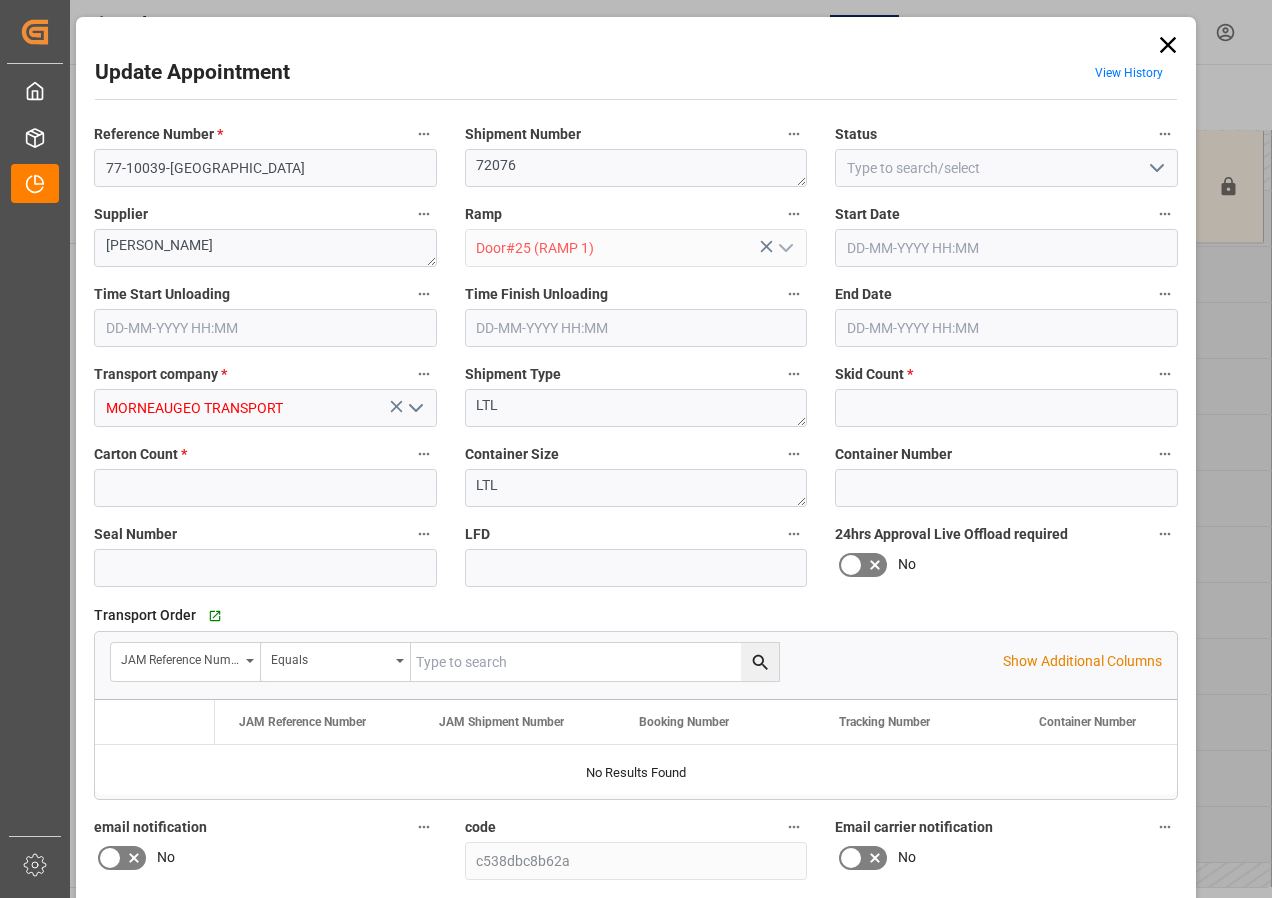 type on "1" 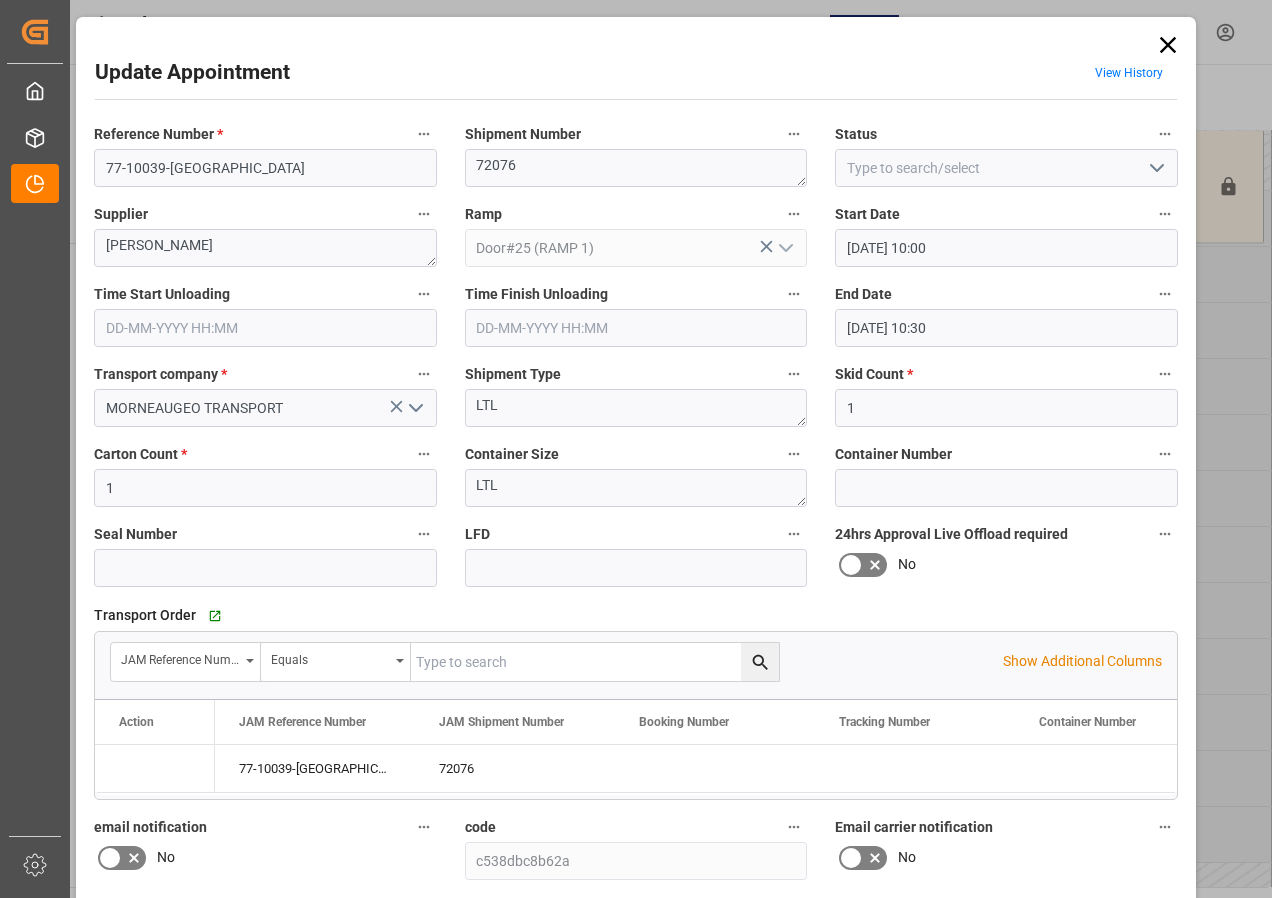 type on "[DATE] 10:00" 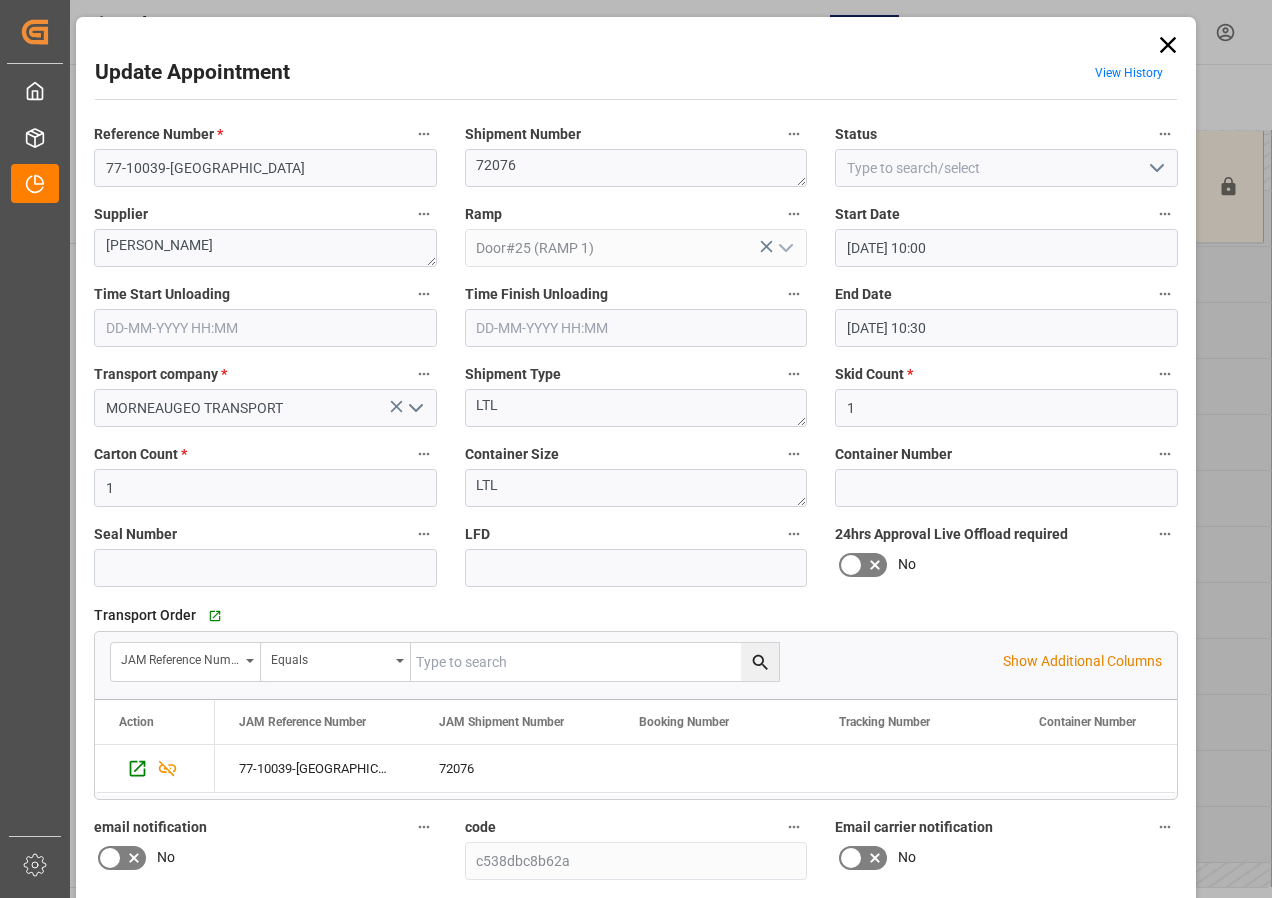 click 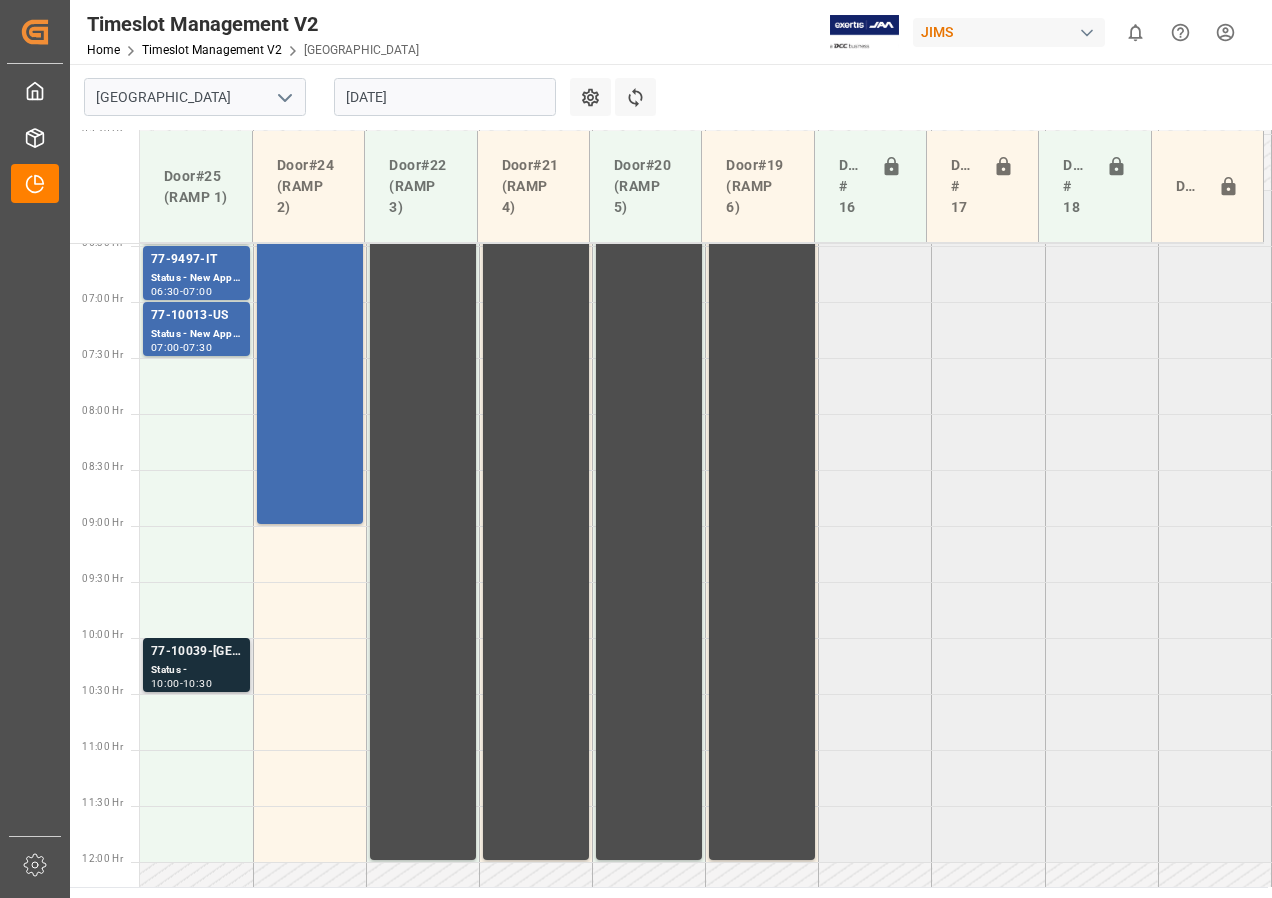 click on "77-10039-[GEOGRAPHIC_DATA]" at bounding box center (196, 652) 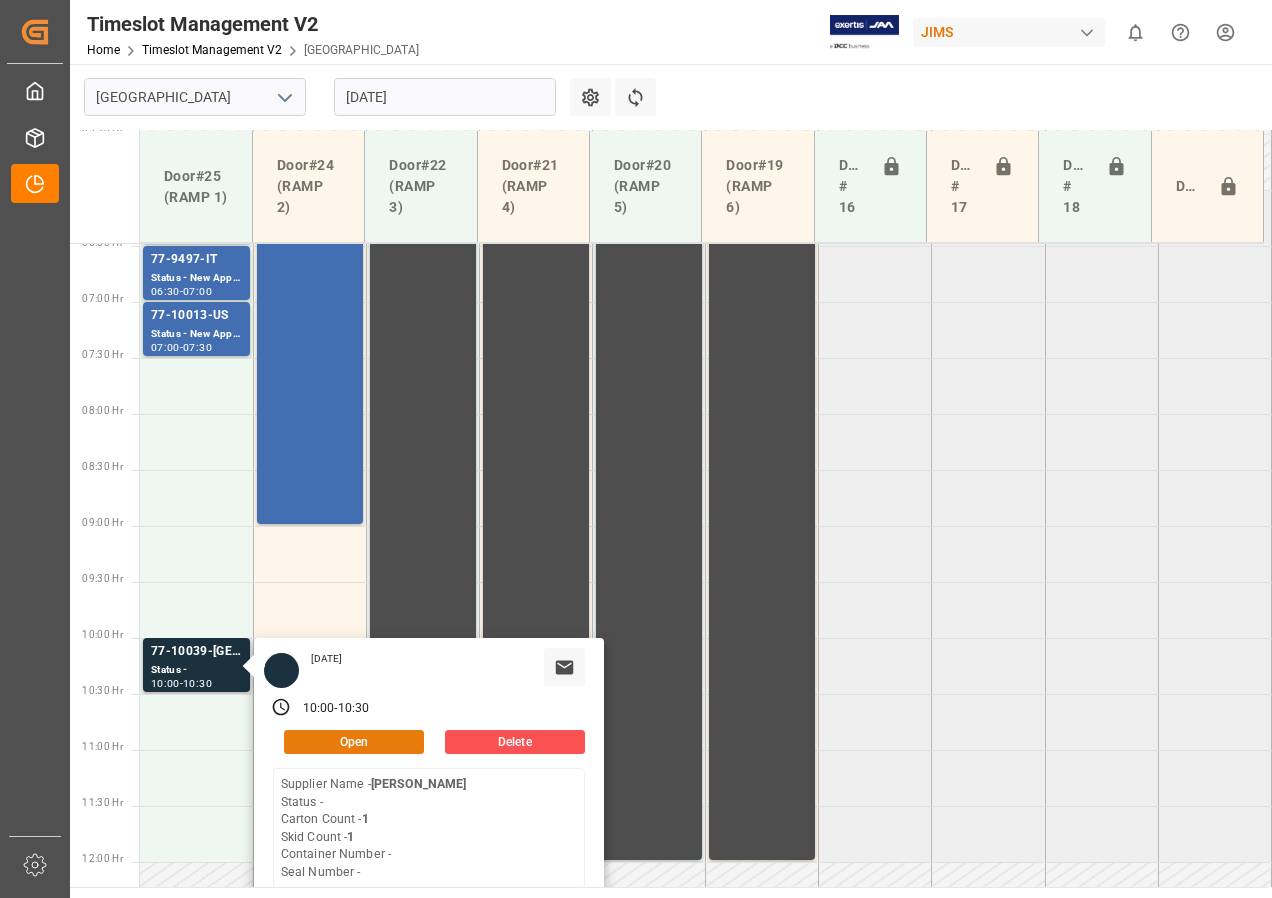 click on "Open" at bounding box center (354, 742) 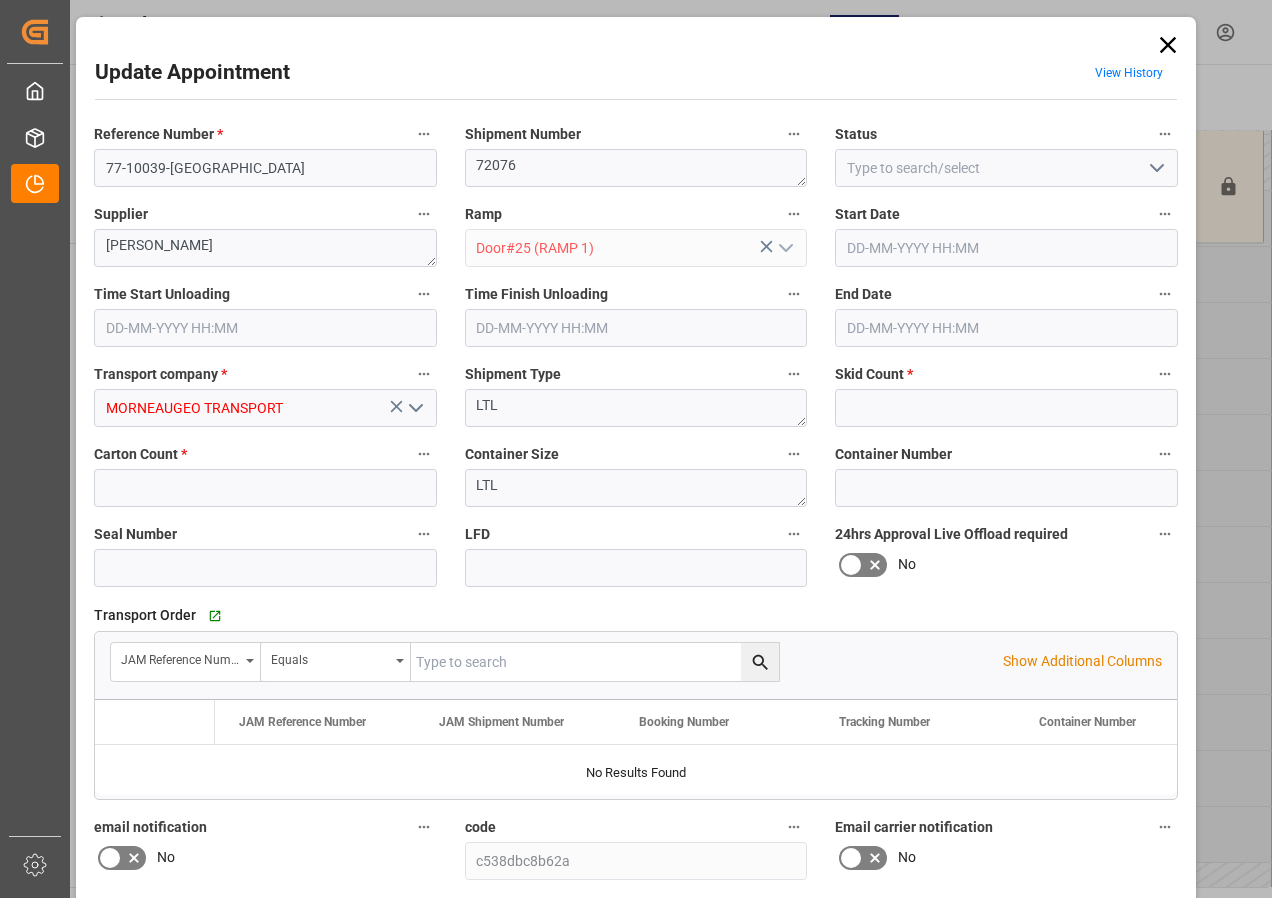 type on "1" 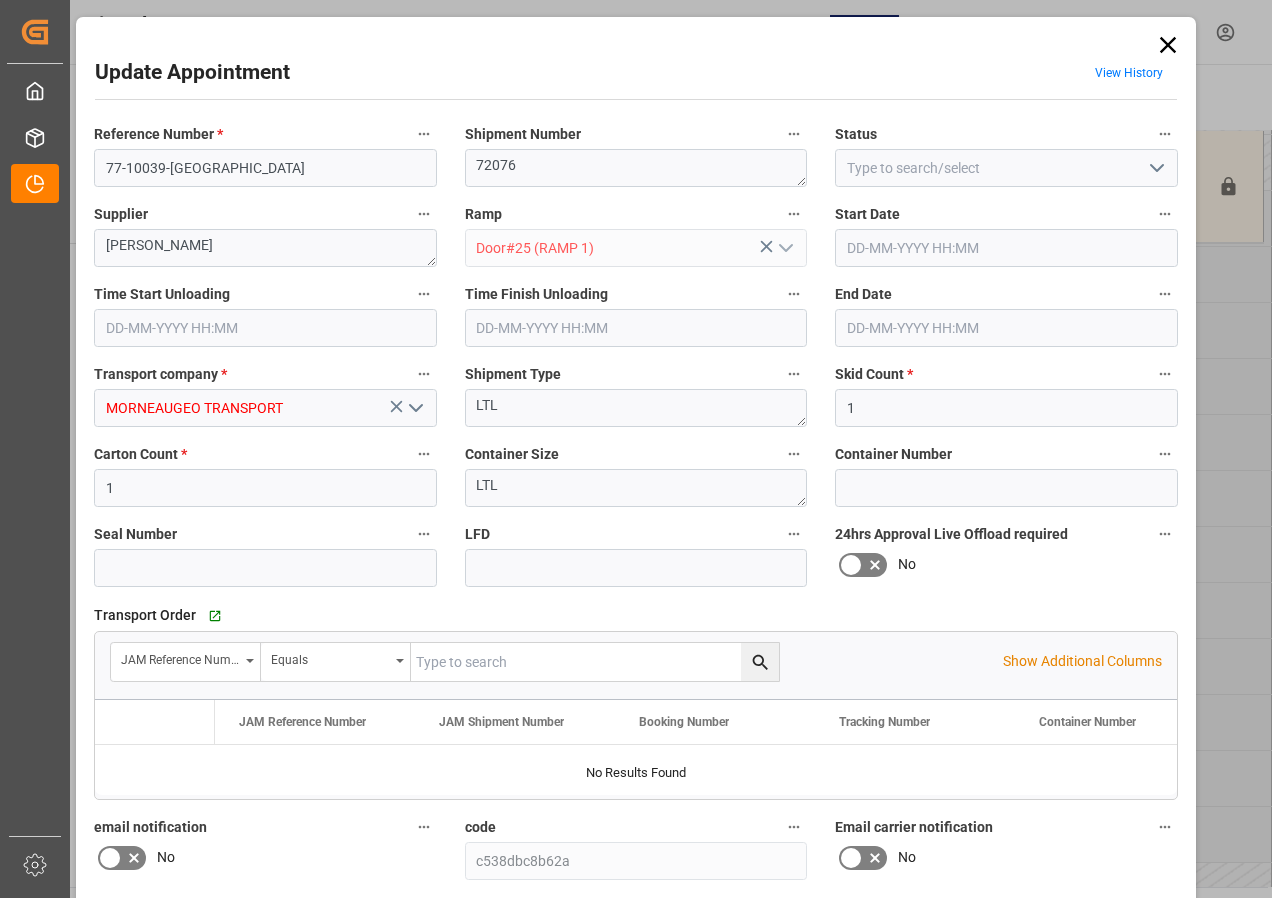 type on "[DATE] 10:00" 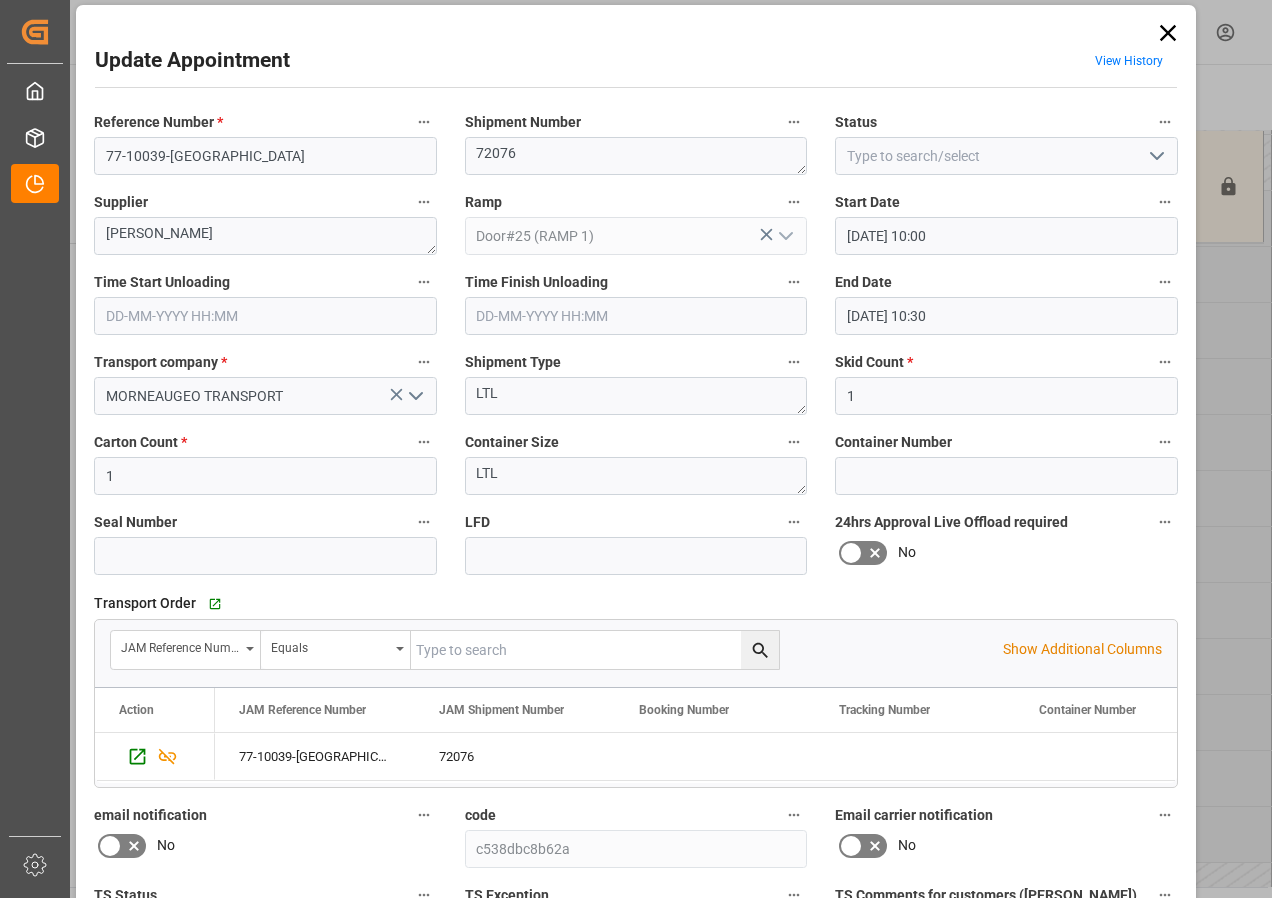 scroll, scrollTop: 0, scrollLeft: 0, axis: both 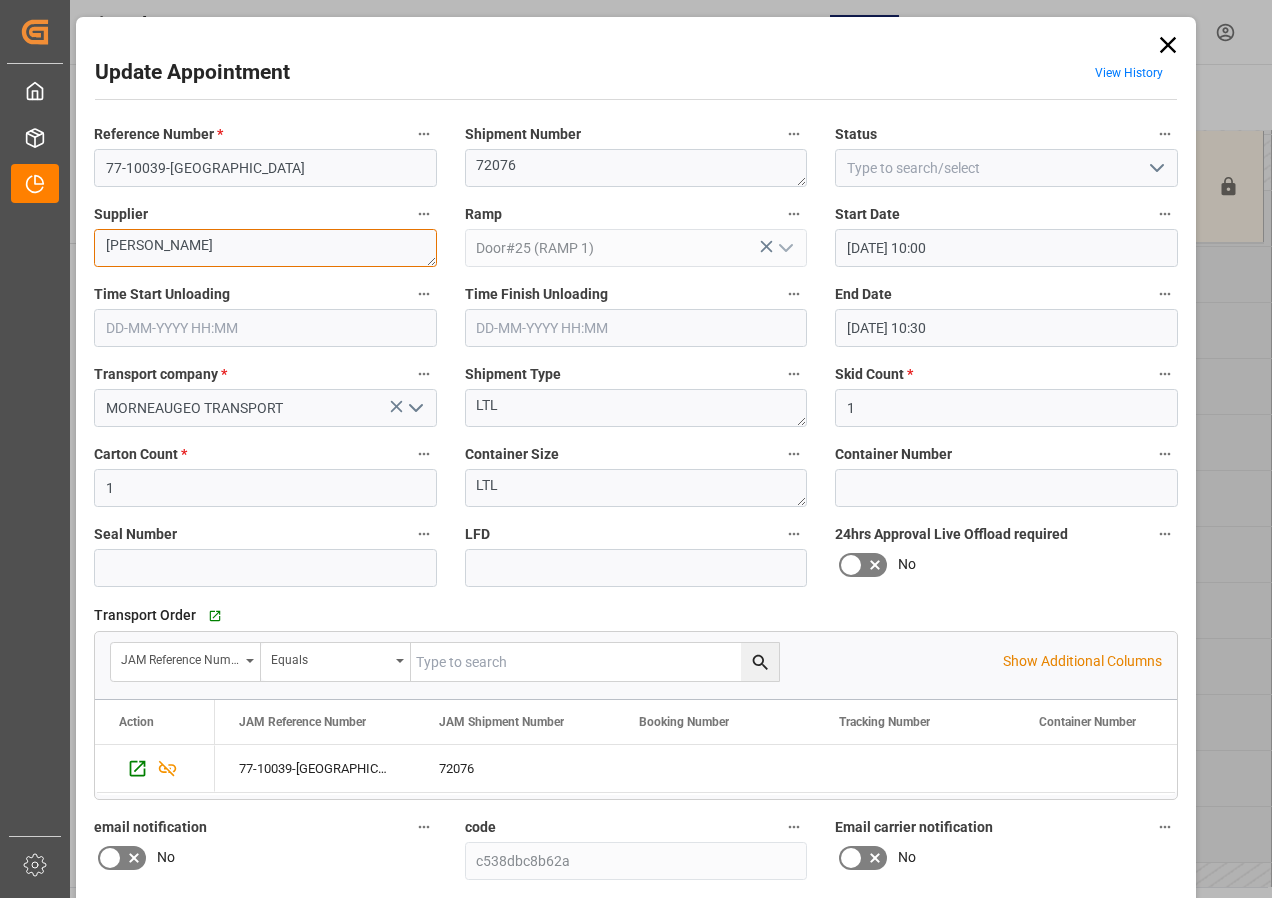 drag, startPoint x: 190, startPoint y: 248, endPoint x: 84, endPoint y: 247, distance: 106.004715 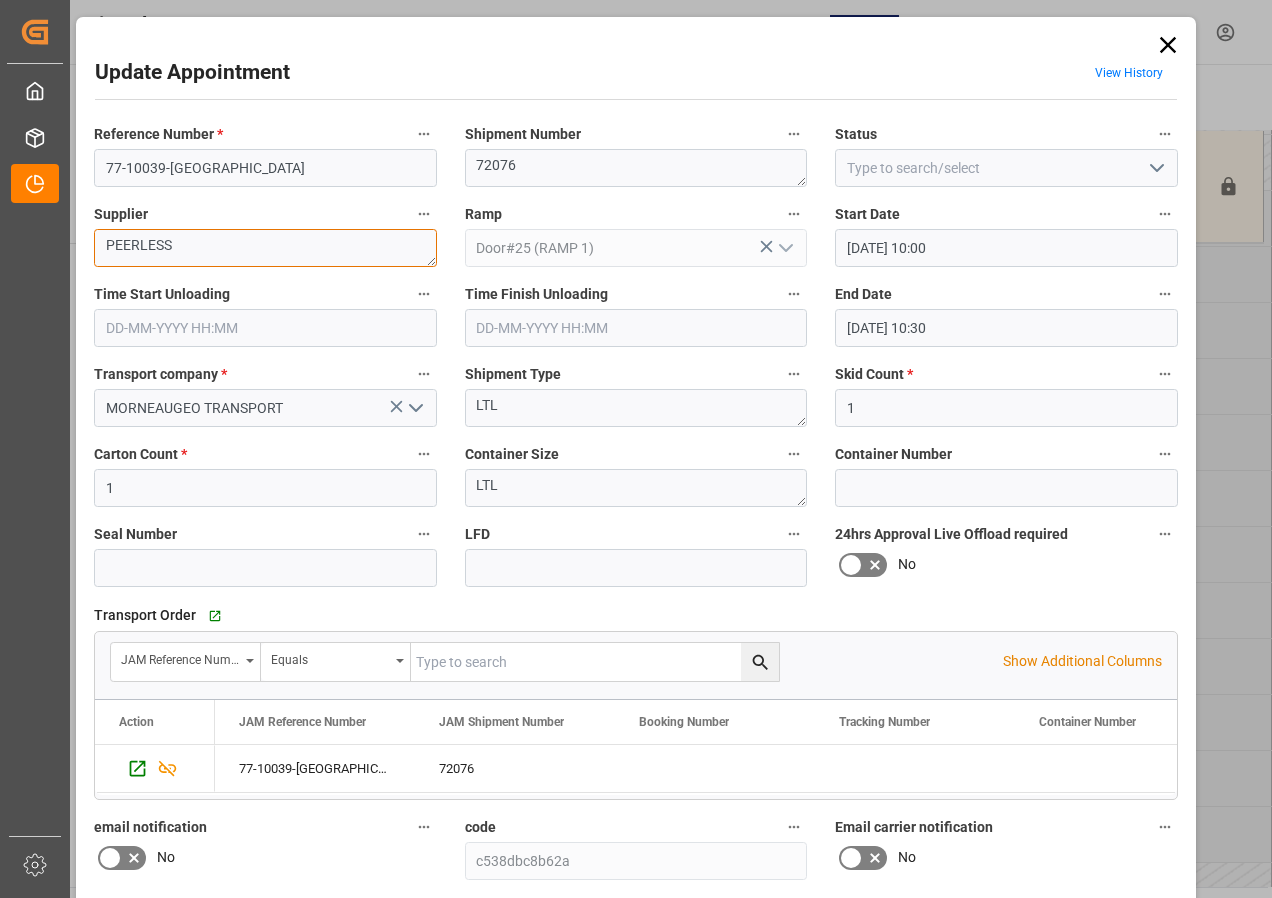 click on "PEERLESS" at bounding box center (265, 248) 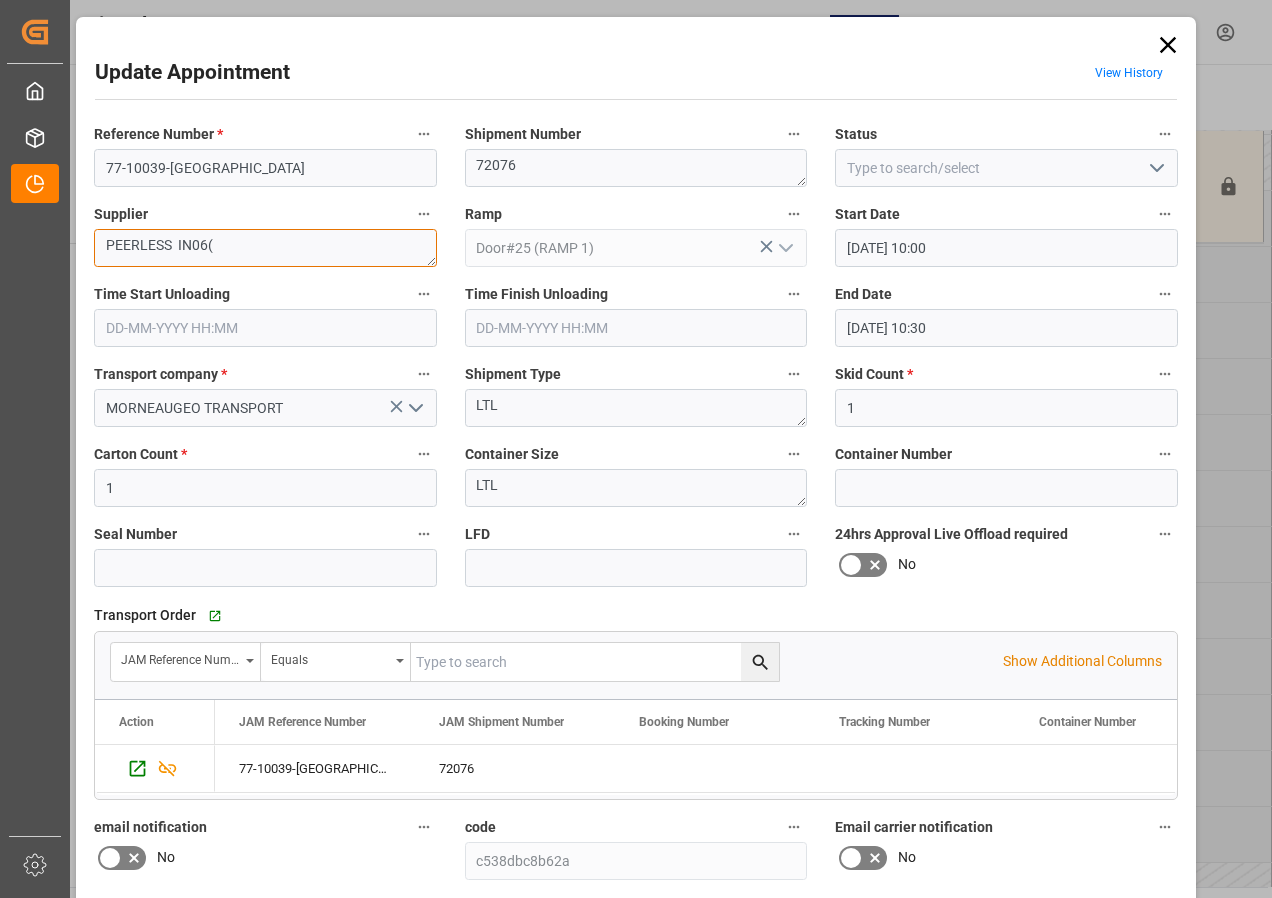 click on "PEERLESS  IN06(" at bounding box center (265, 248) 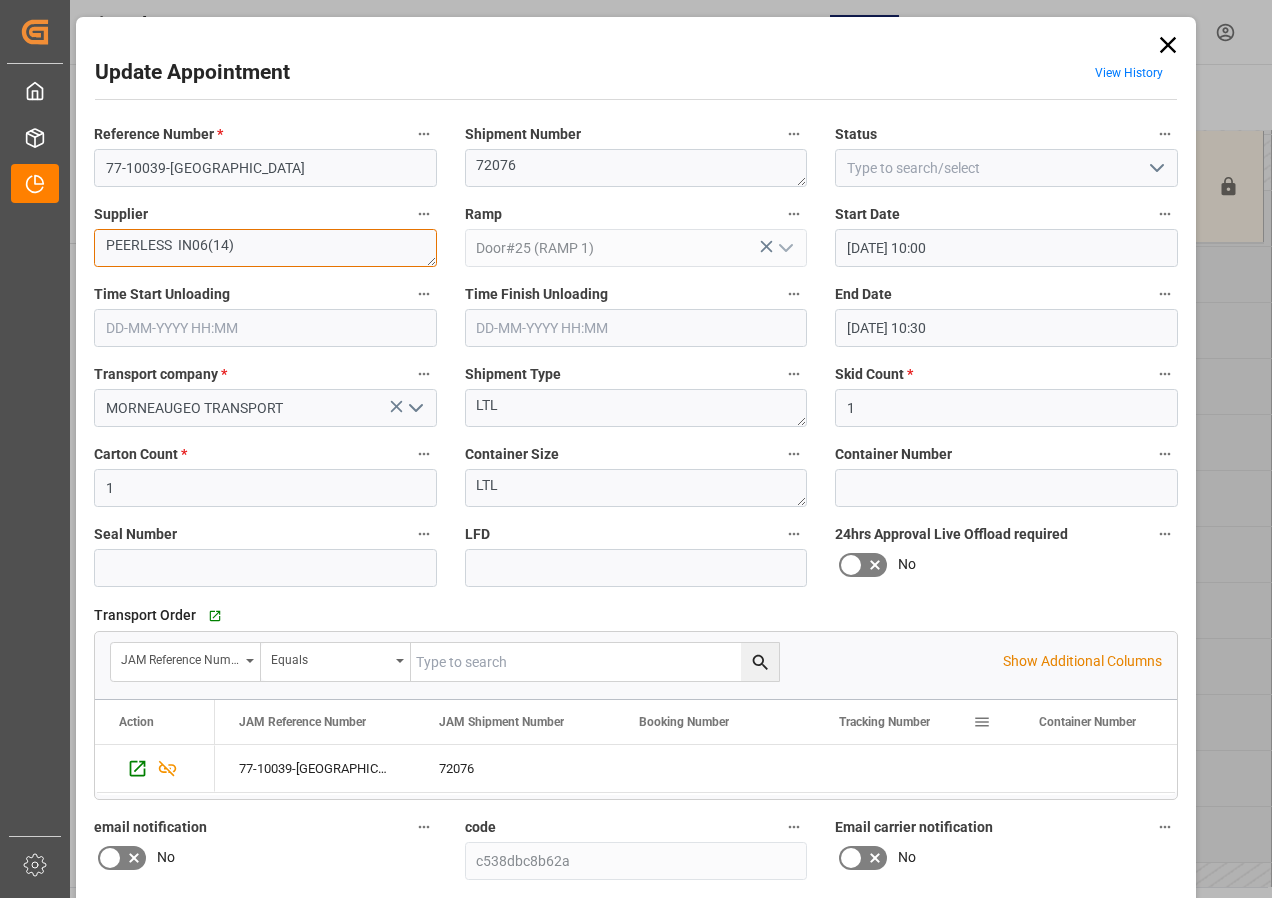 scroll, scrollTop: 244, scrollLeft: 0, axis: vertical 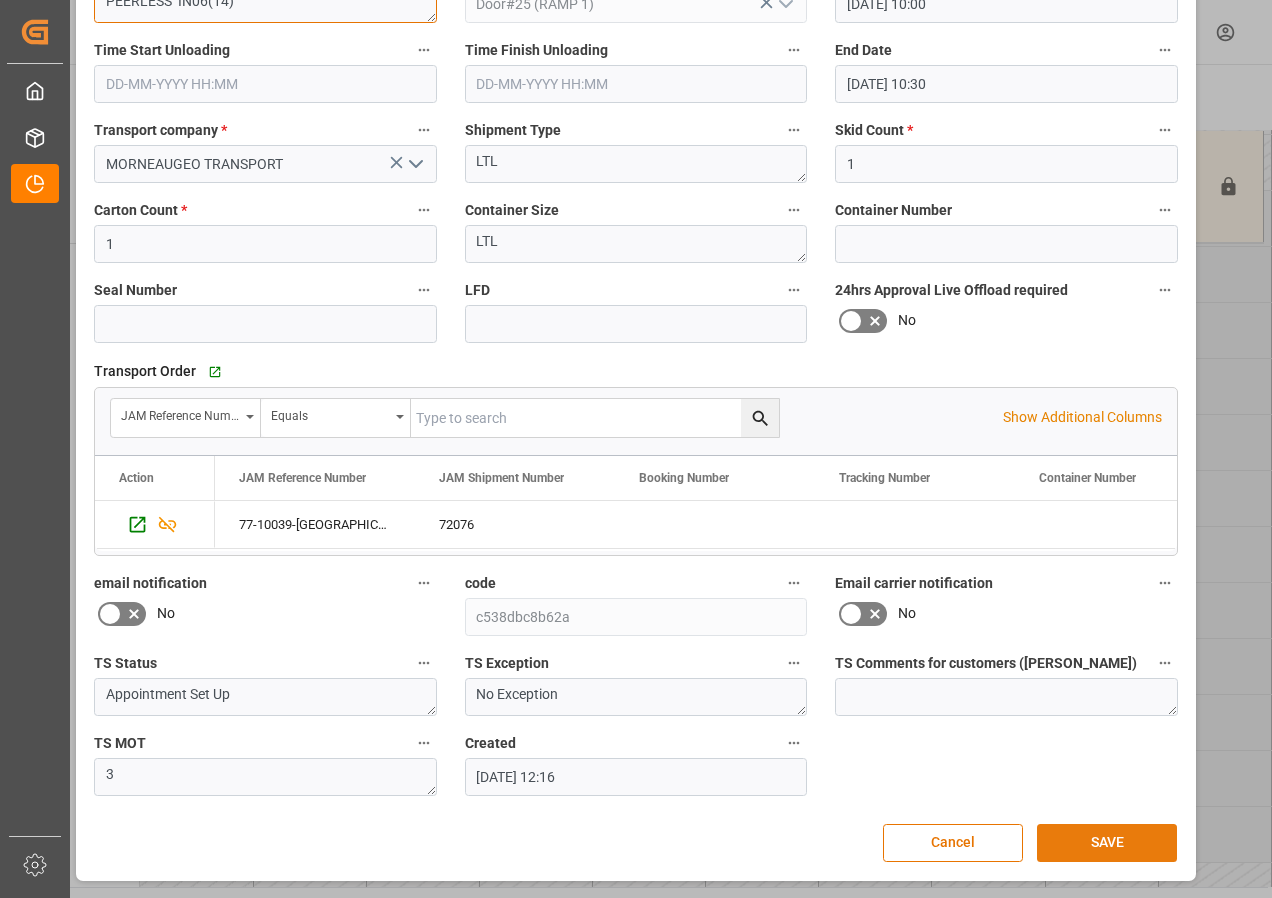 type on "PEERLESS  IN06(14)" 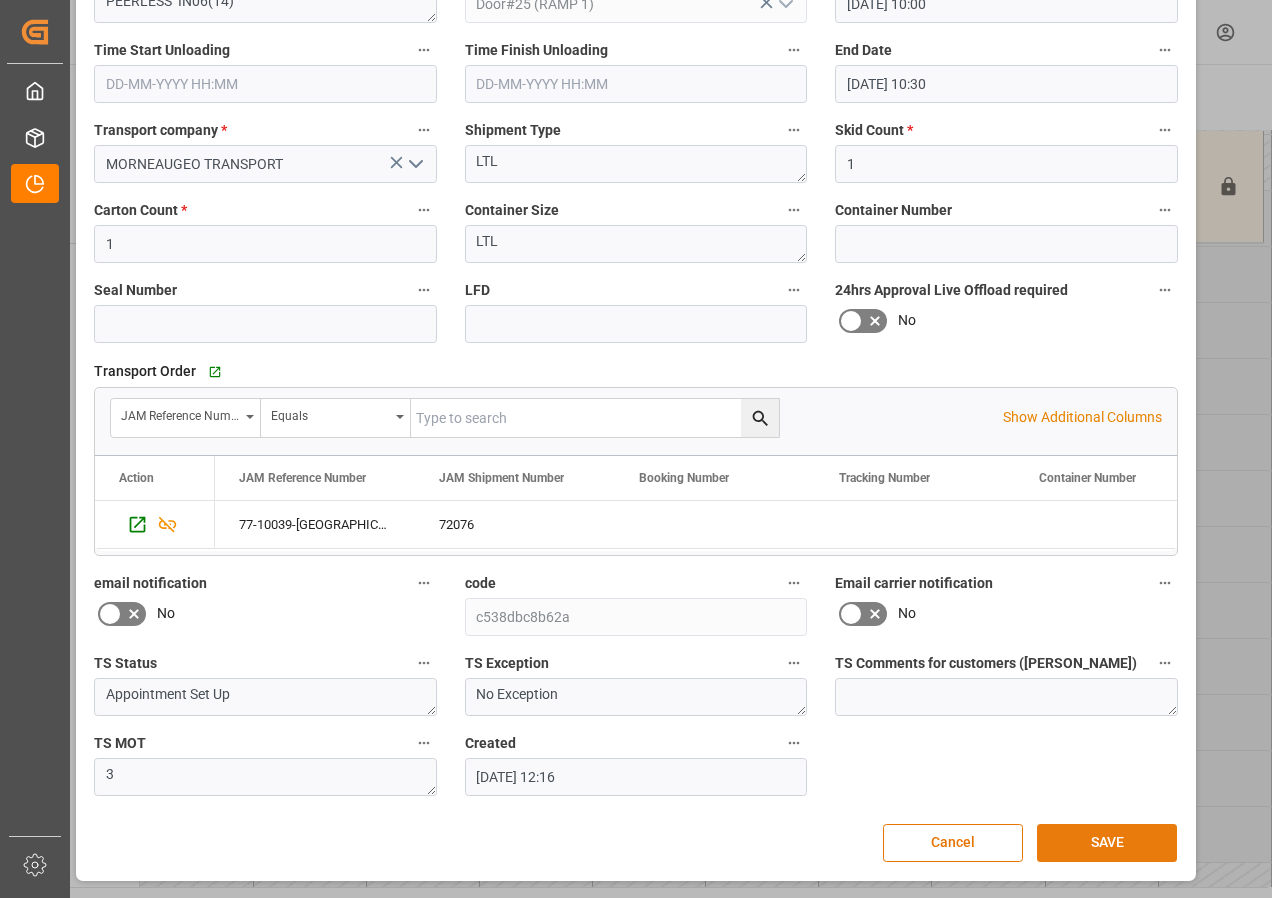 click on "SAVE" at bounding box center (1107, 843) 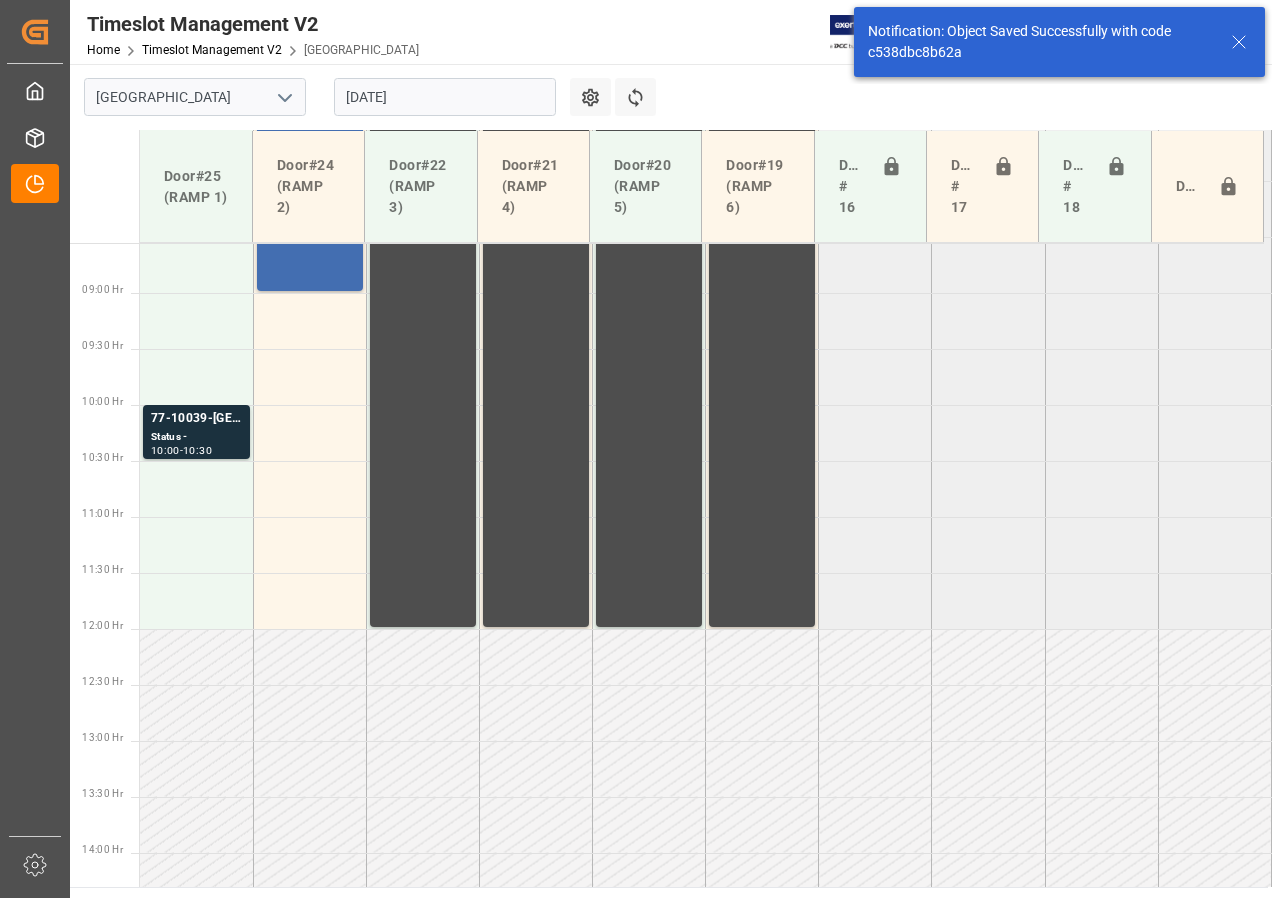 scroll, scrollTop: 1037, scrollLeft: 0, axis: vertical 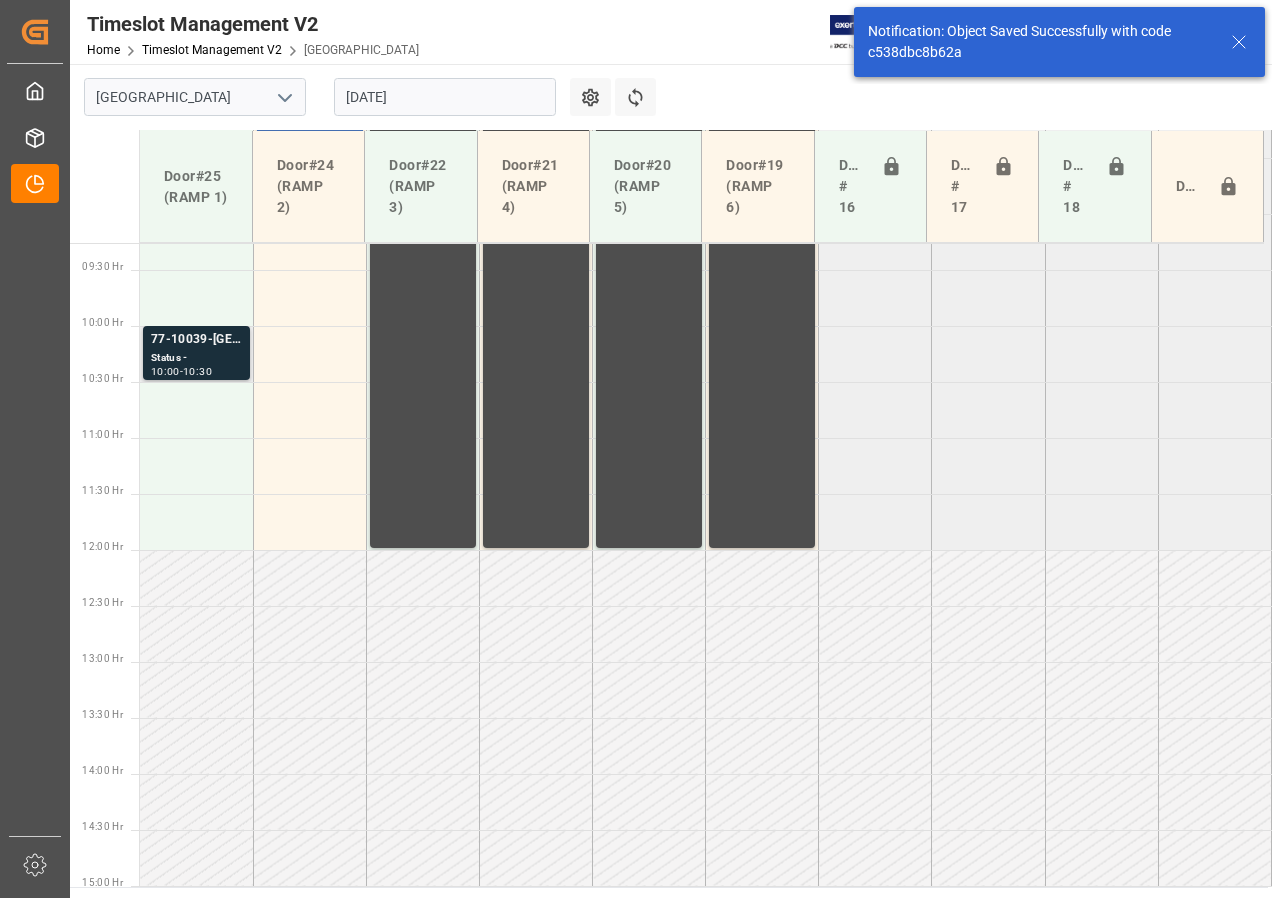 click on "Status -" at bounding box center [196, 358] 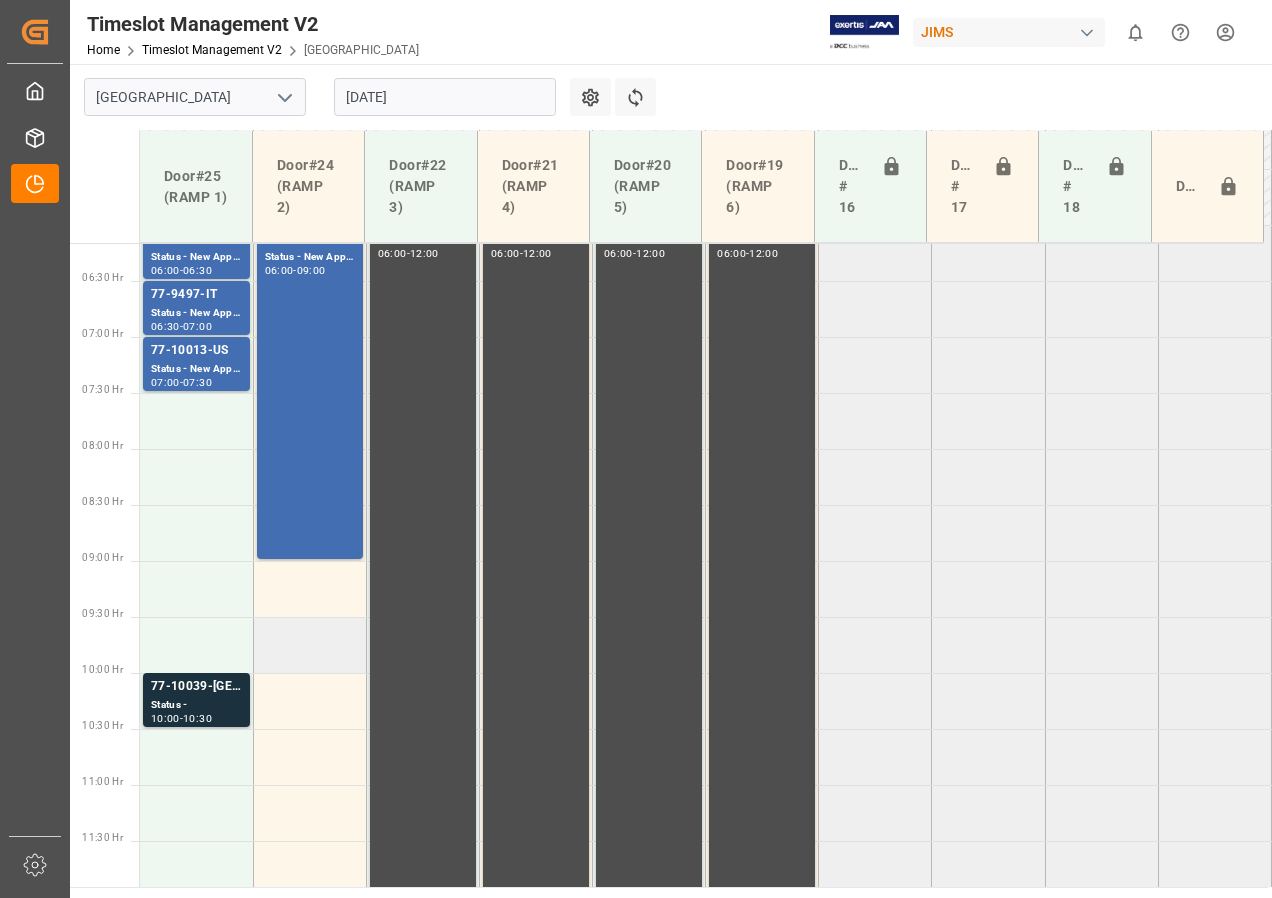 scroll, scrollTop: 737, scrollLeft: 0, axis: vertical 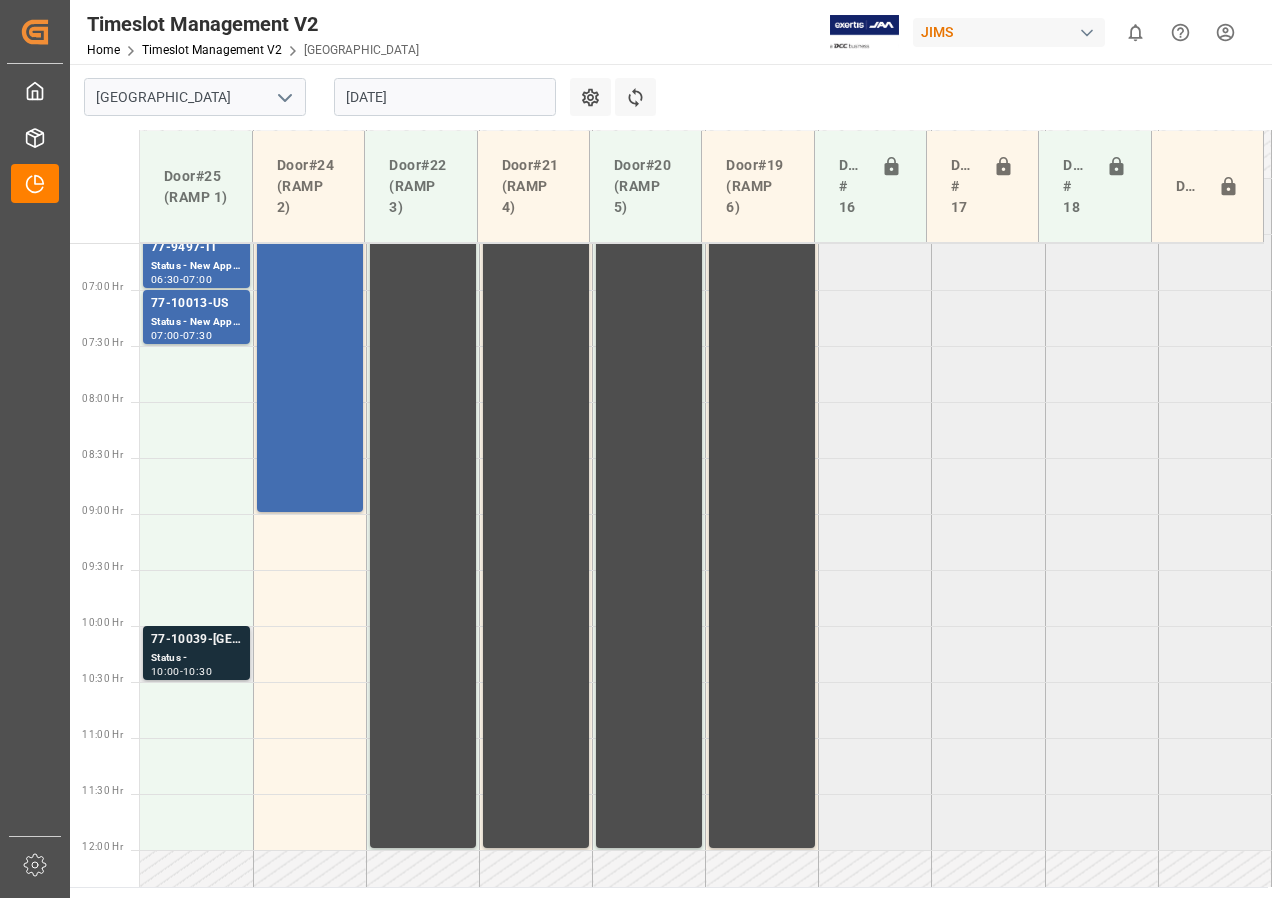 click on "77-10039-[GEOGRAPHIC_DATA]" at bounding box center [196, 640] 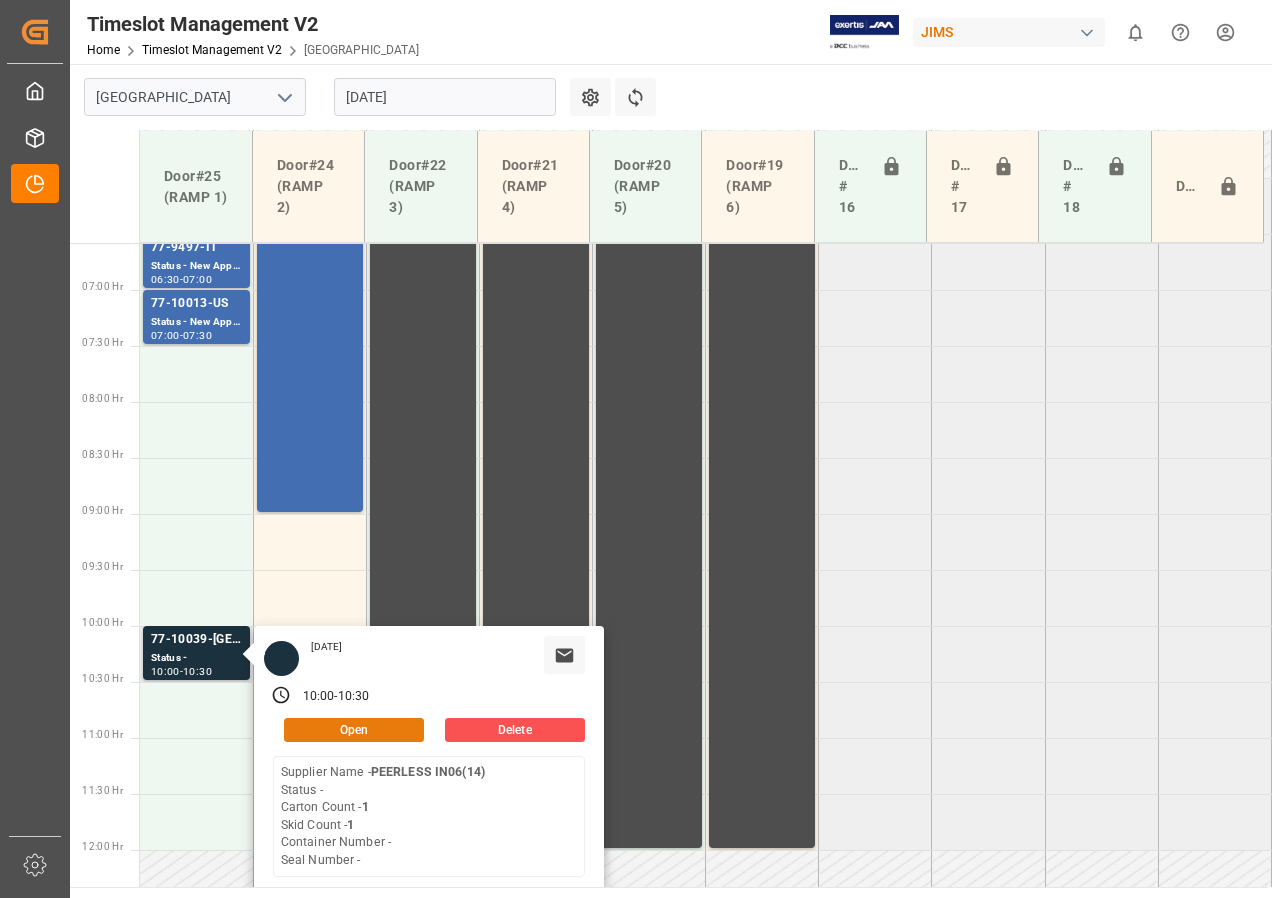 click on "Open" at bounding box center (354, 730) 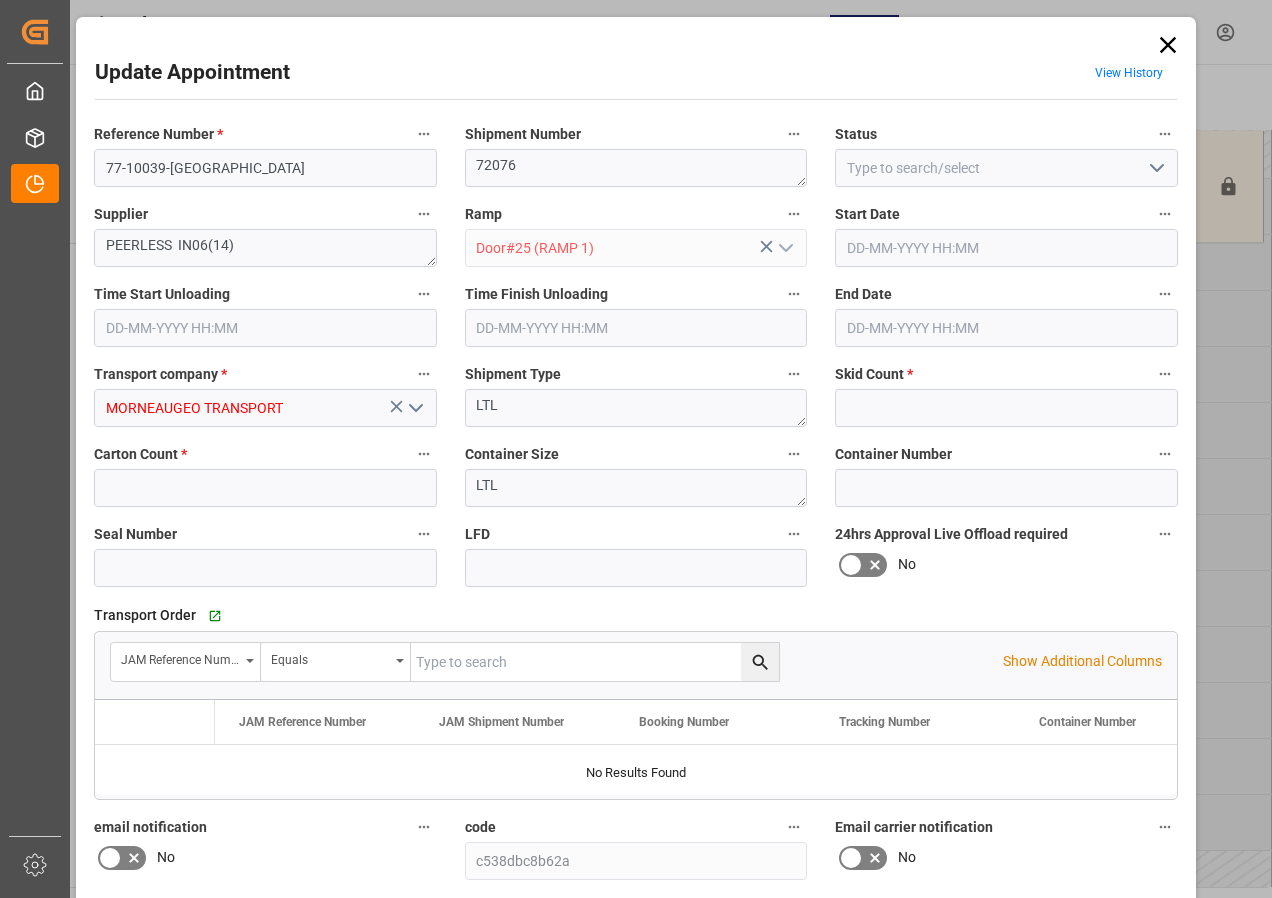 type on "1" 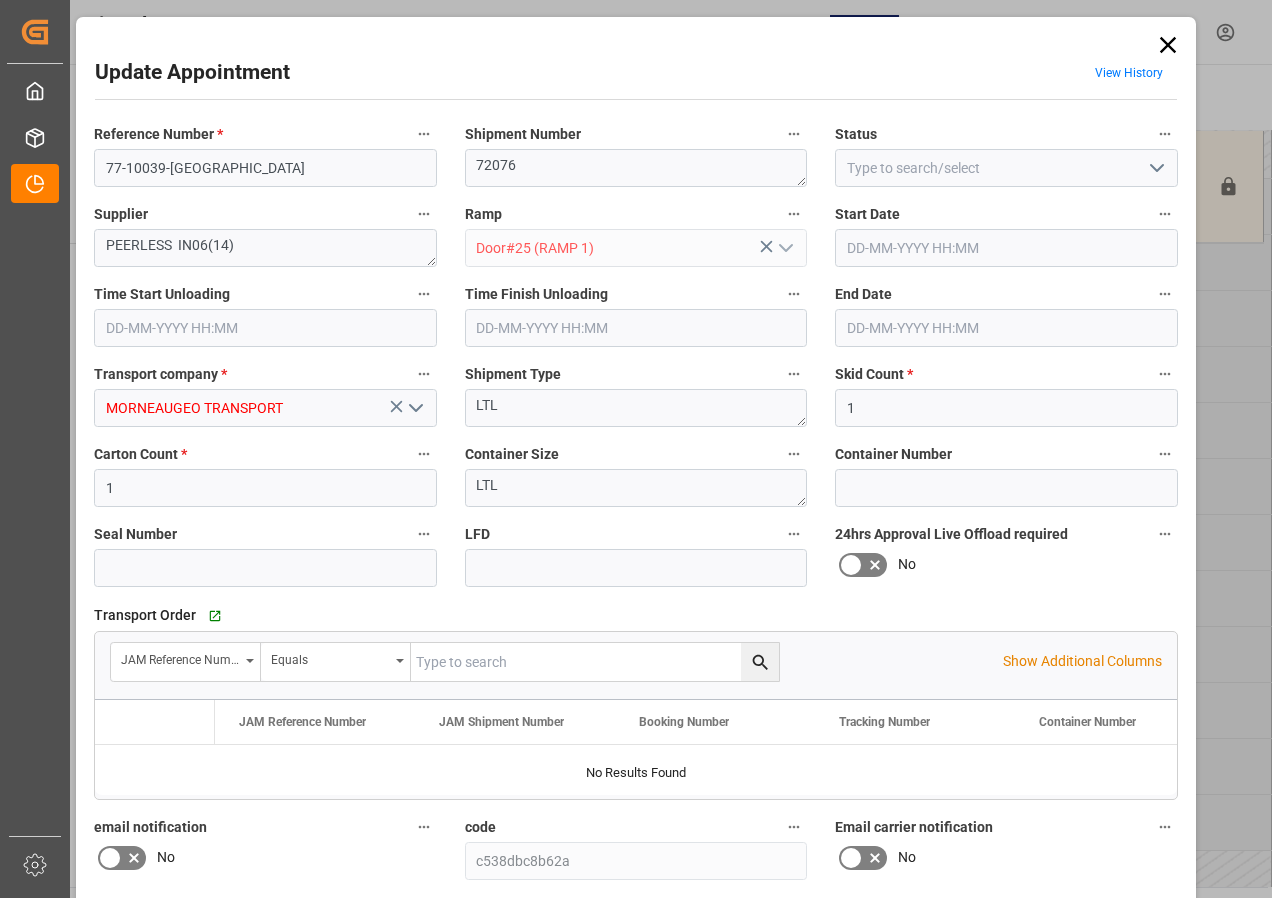 type on "[DATE] 10:00" 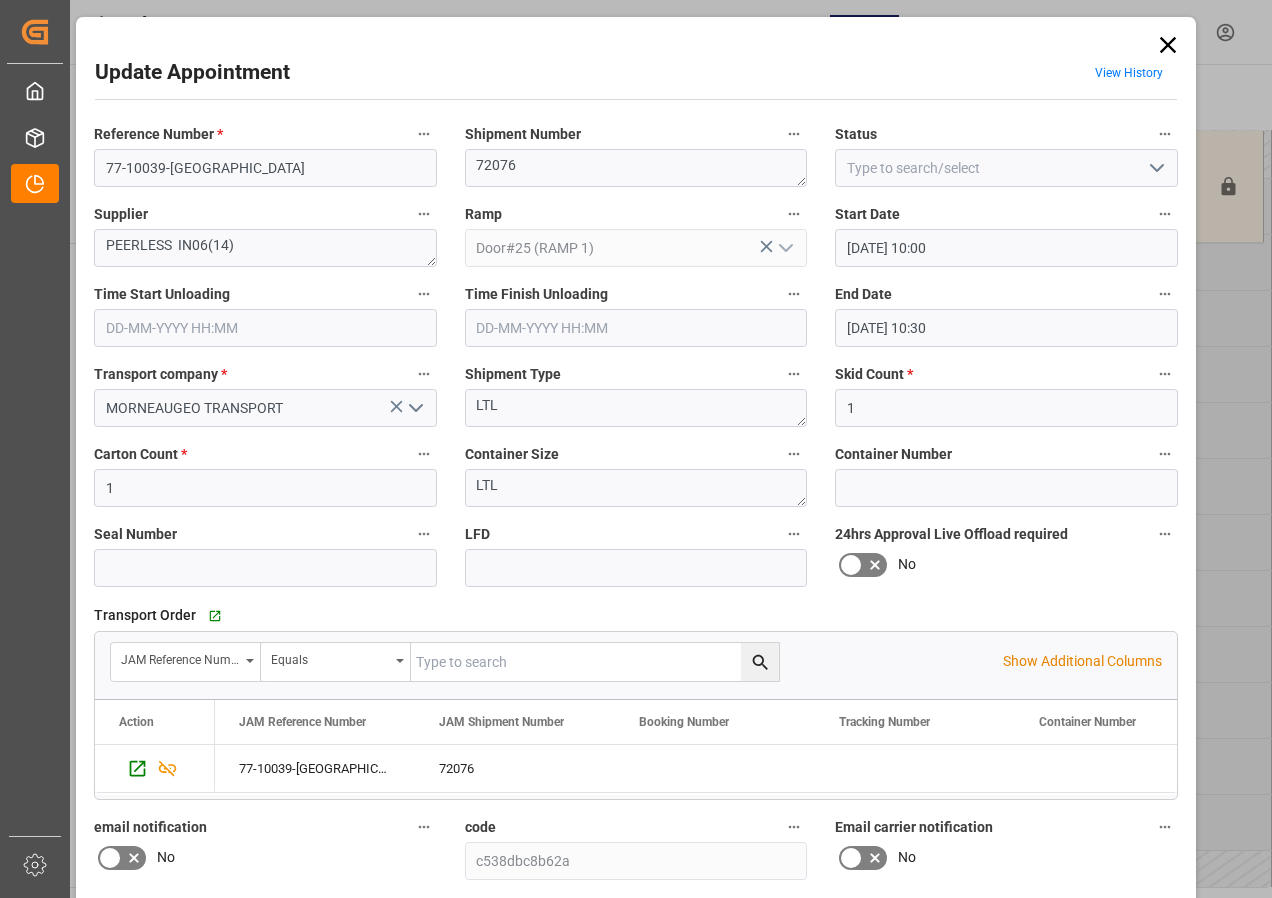 click on "[DATE] 10:00" at bounding box center (1006, 248) 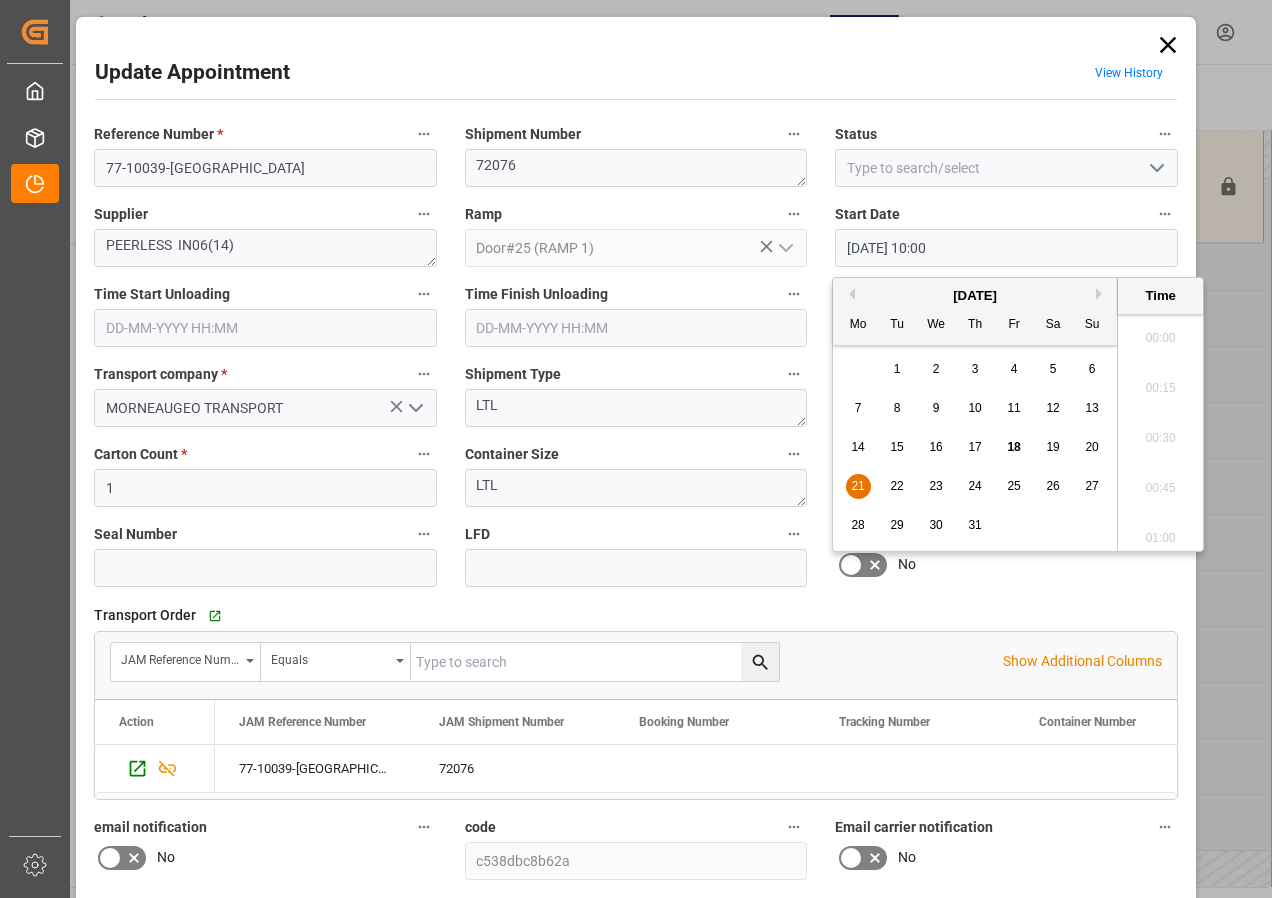 scroll, scrollTop: 1907, scrollLeft: 0, axis: vertical 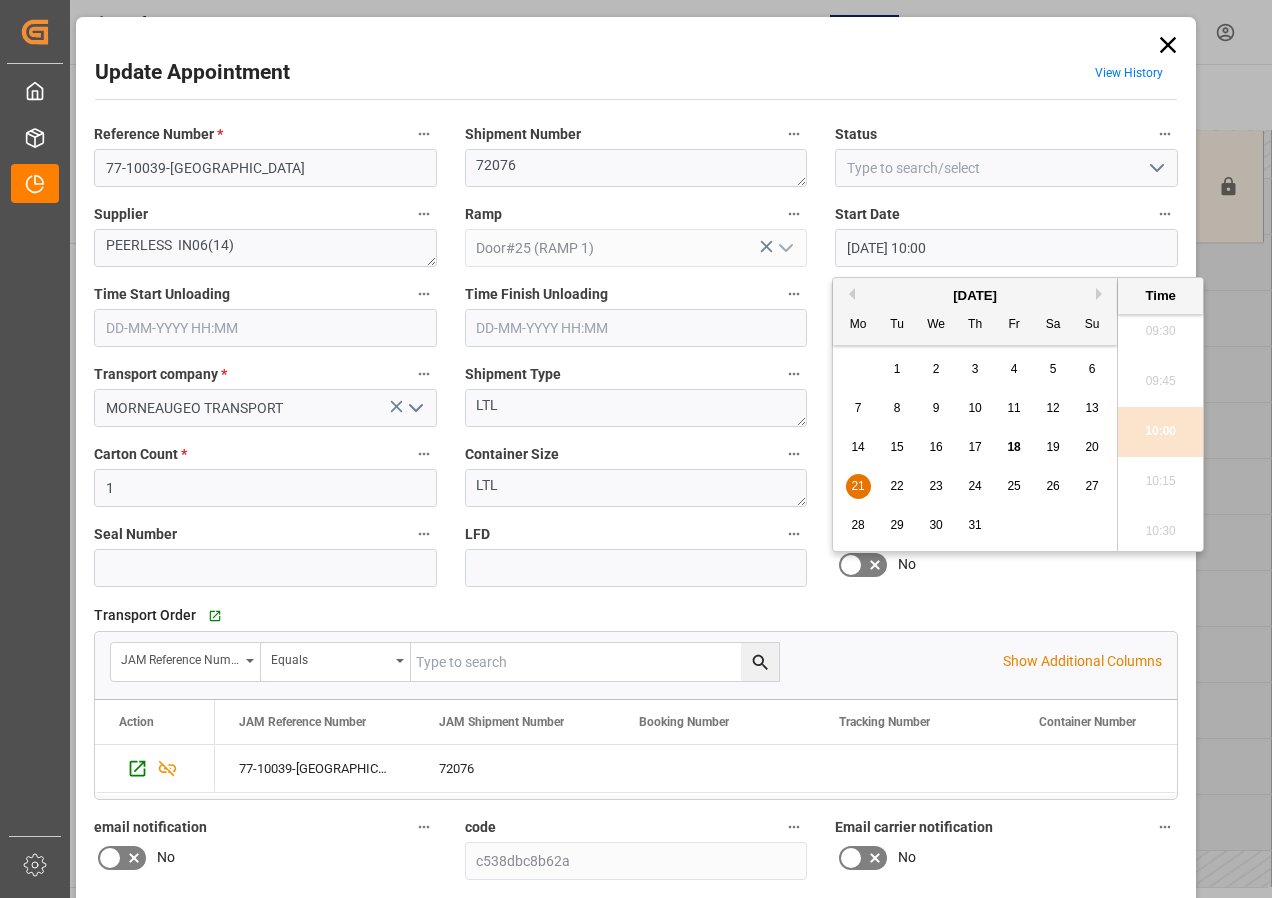 click on "21" at bounding box center (857, 486) 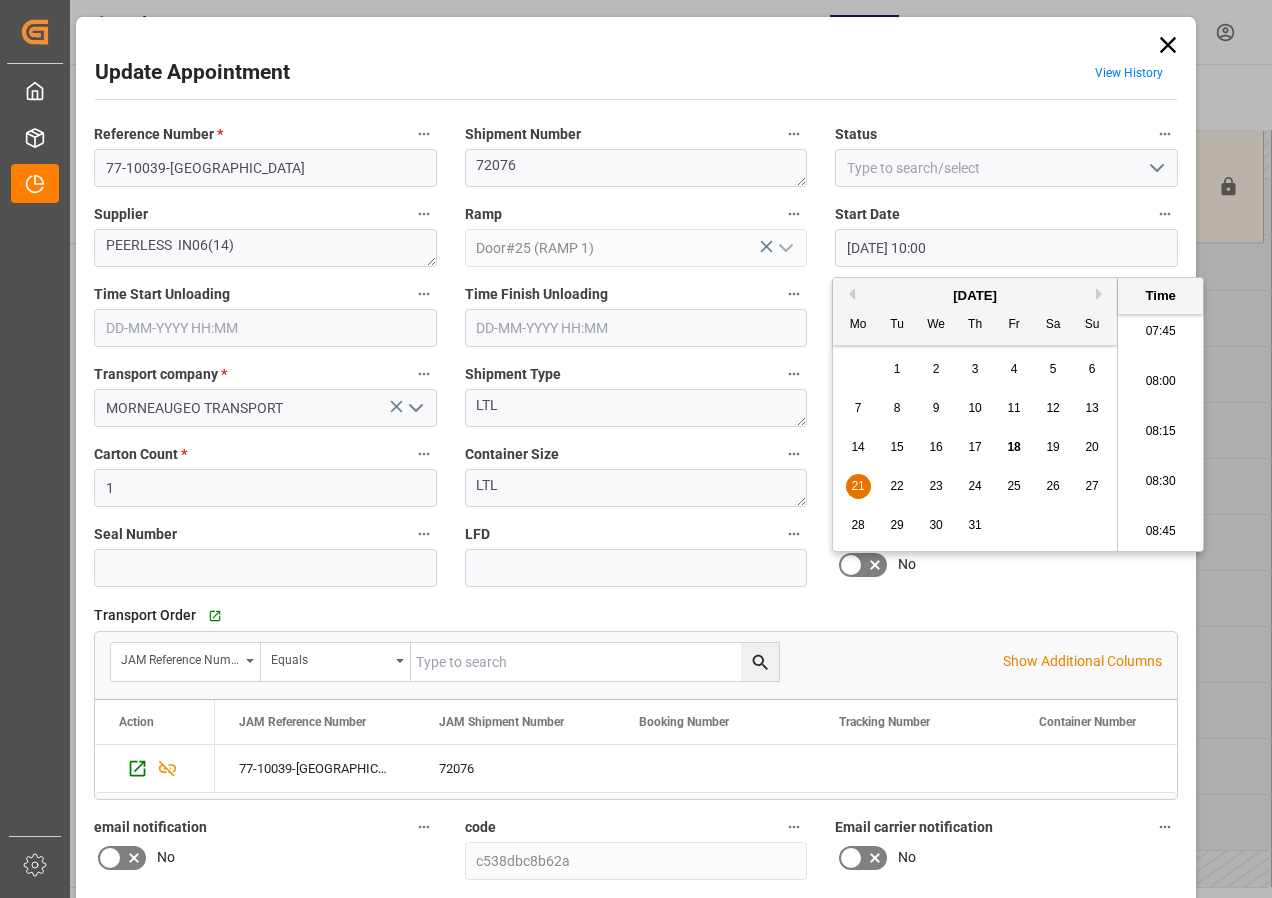 scroll, scrollTop: 1507, scrollLeft: 0, axis: vertical 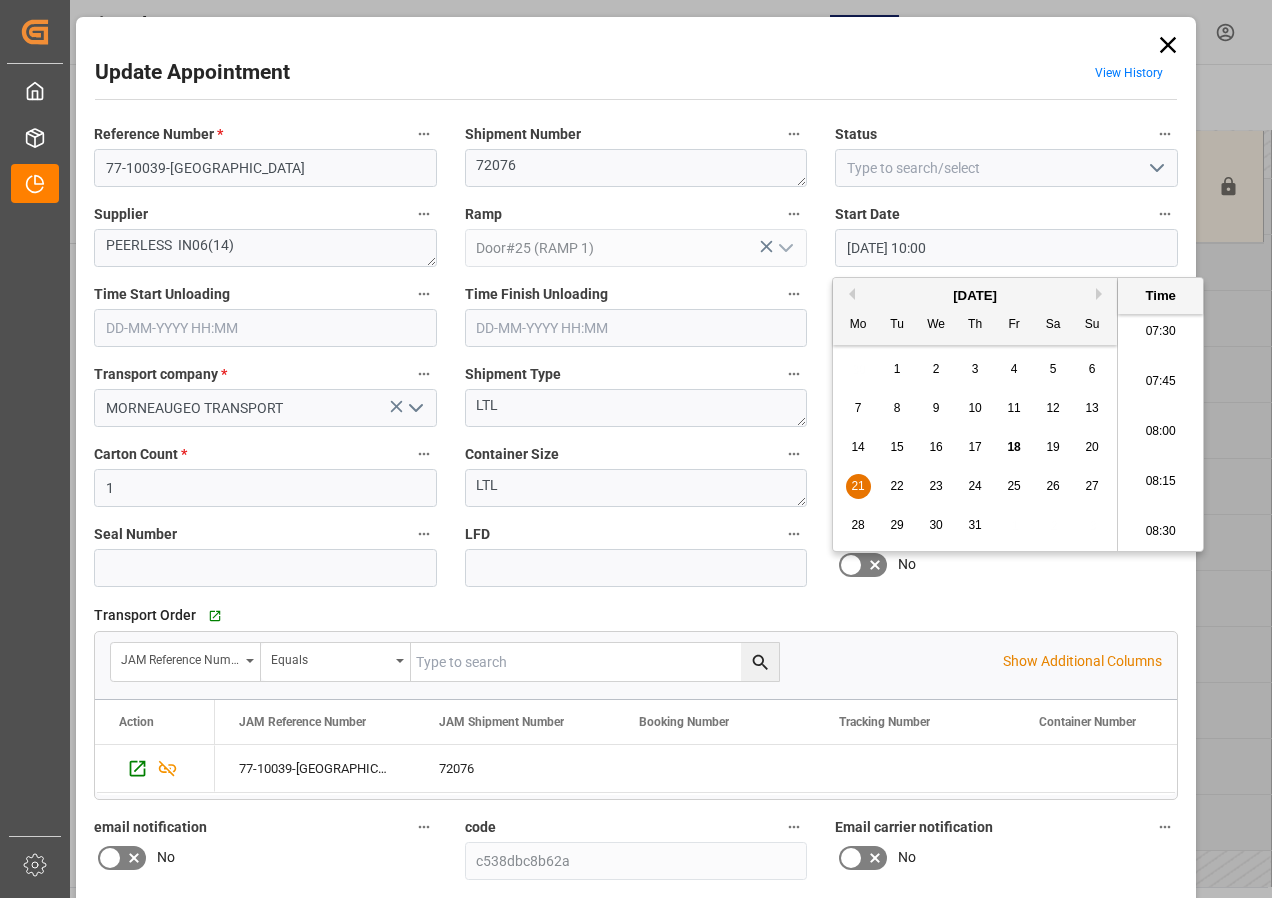 click on "07:30" at bounding box center (1160, 332) 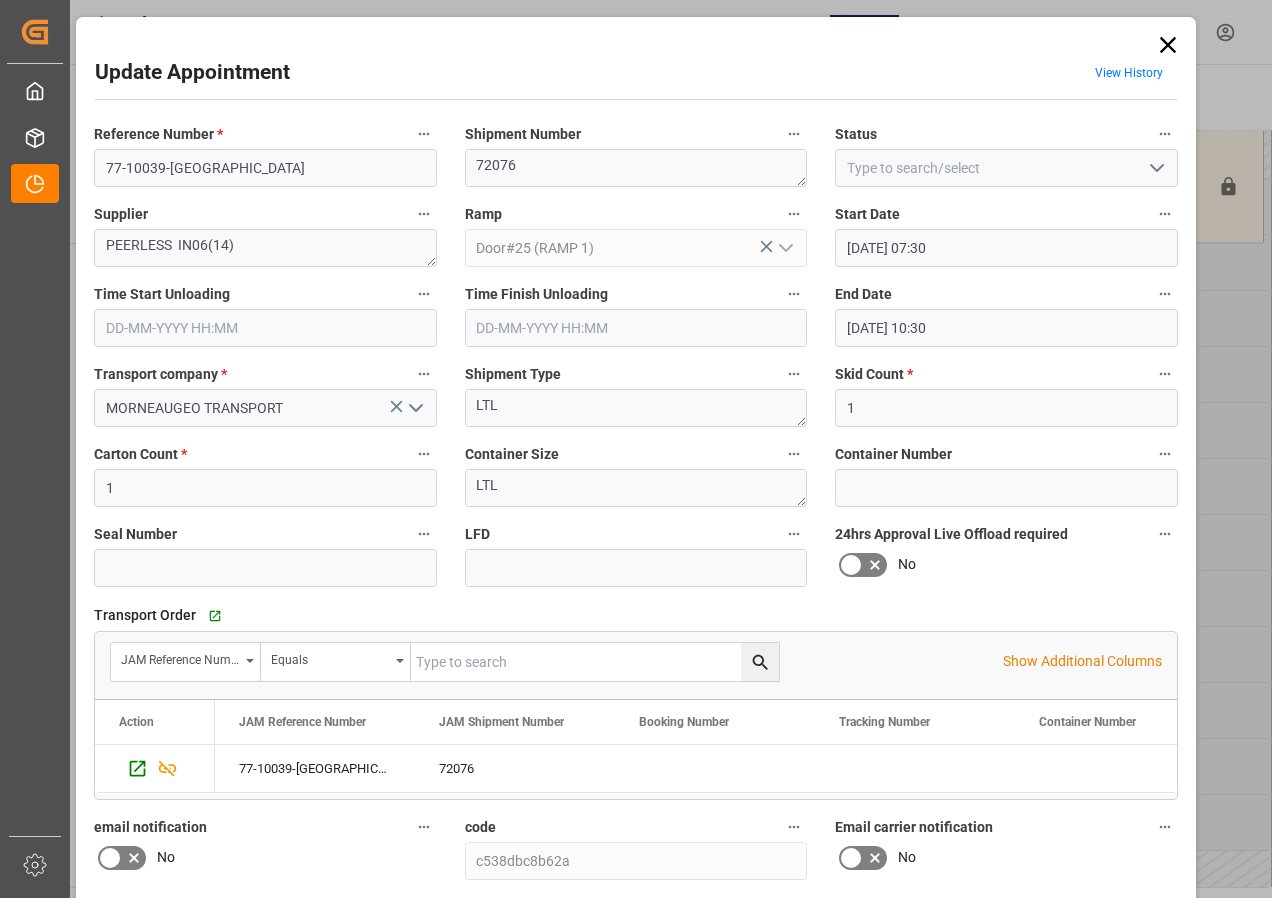 click on "[DATE] 10:30" at bounding box center (1006, 328) 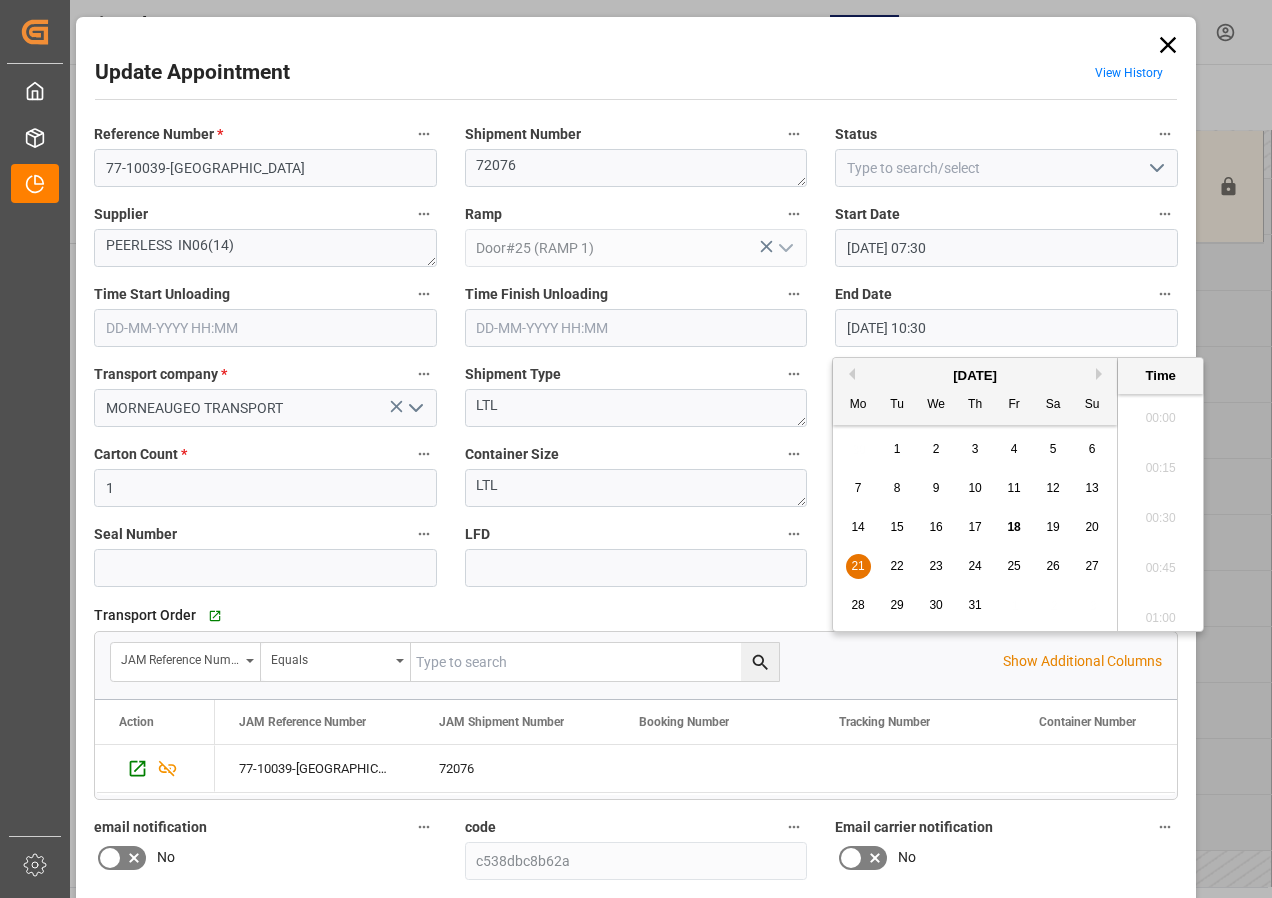 scroll, scrollTop: 2007, scrollLeft: 0, axis: vertical 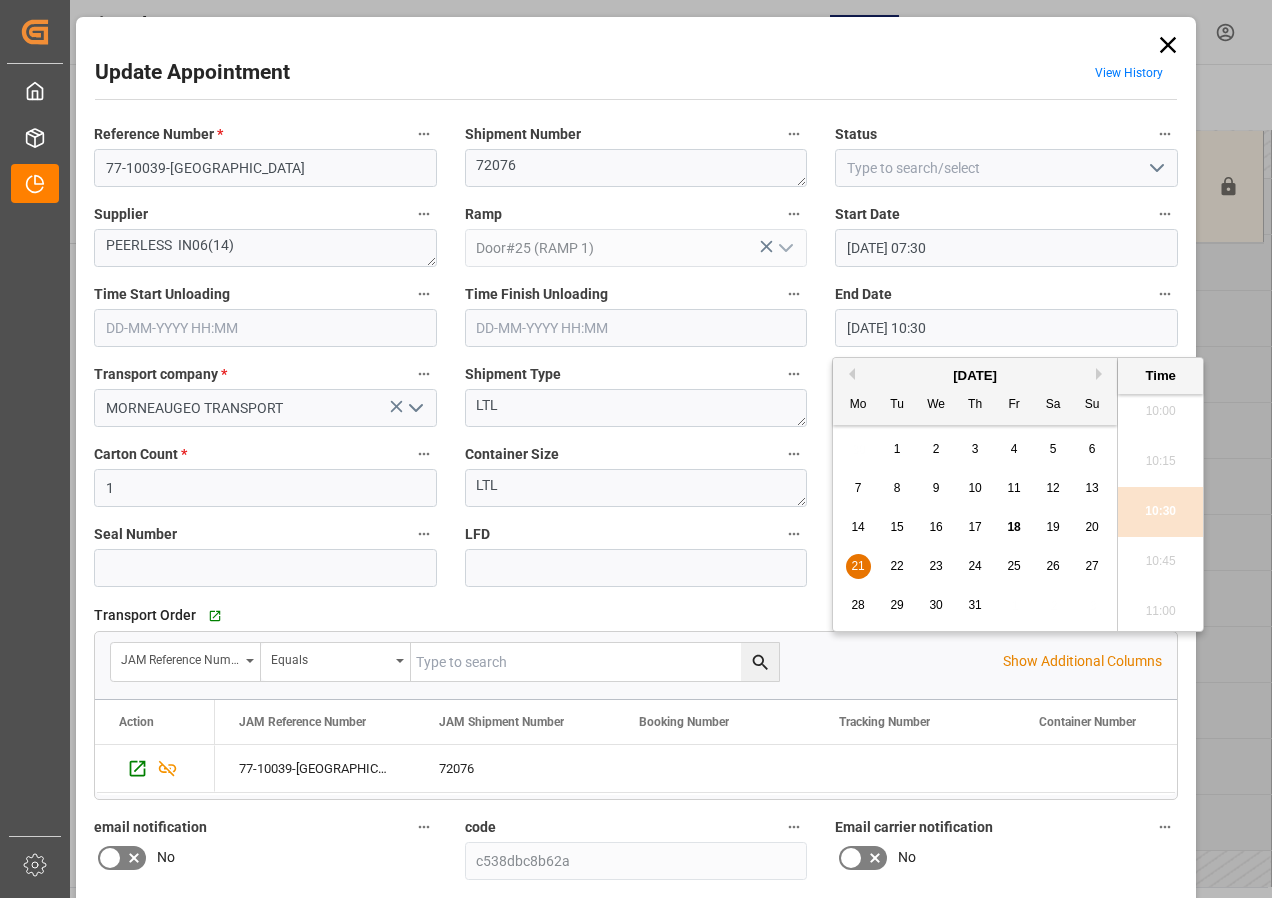 click on "21" at bounding box center [857, 566] 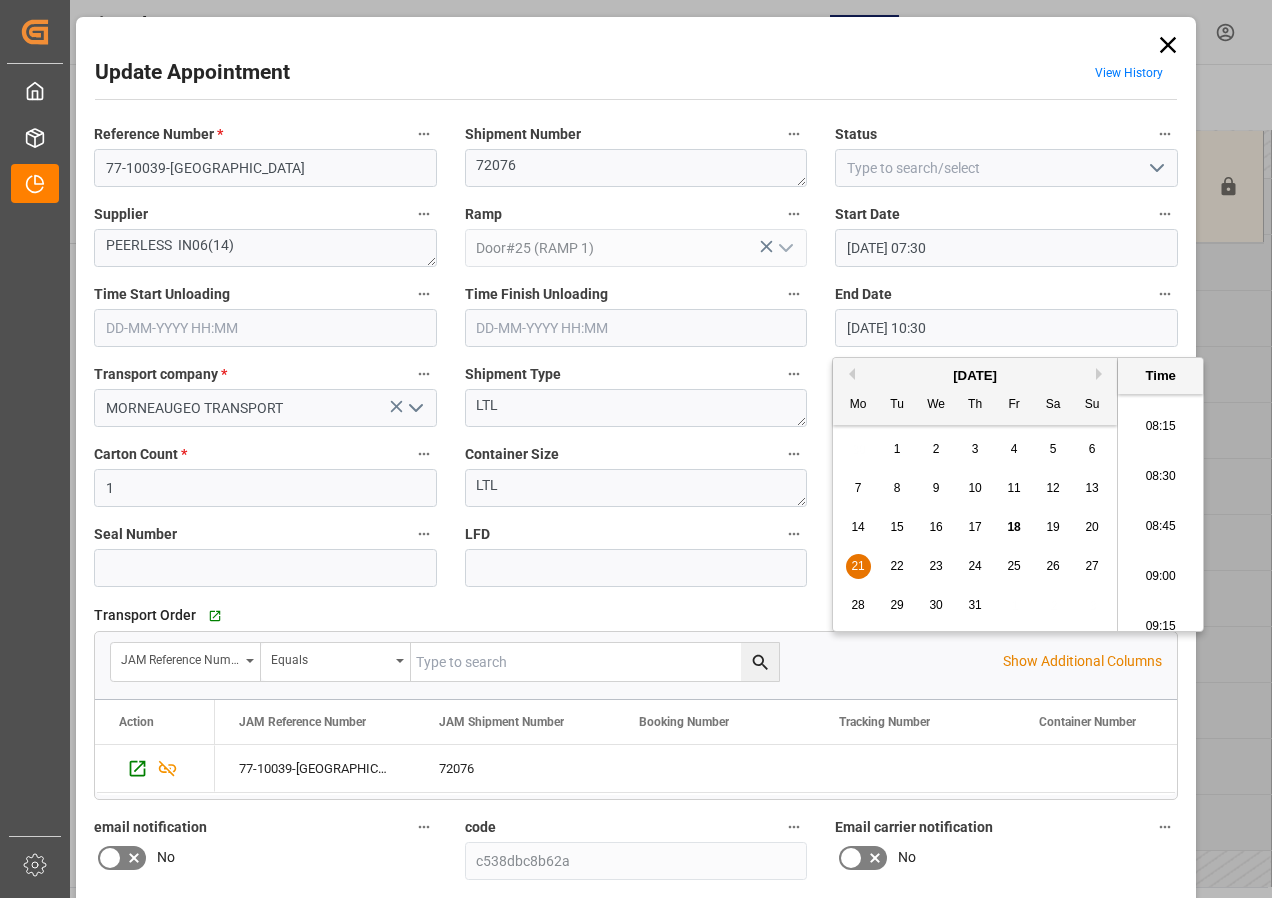 scroll, scrollTop: 1607, scrollLeft: 0, axis: vertical 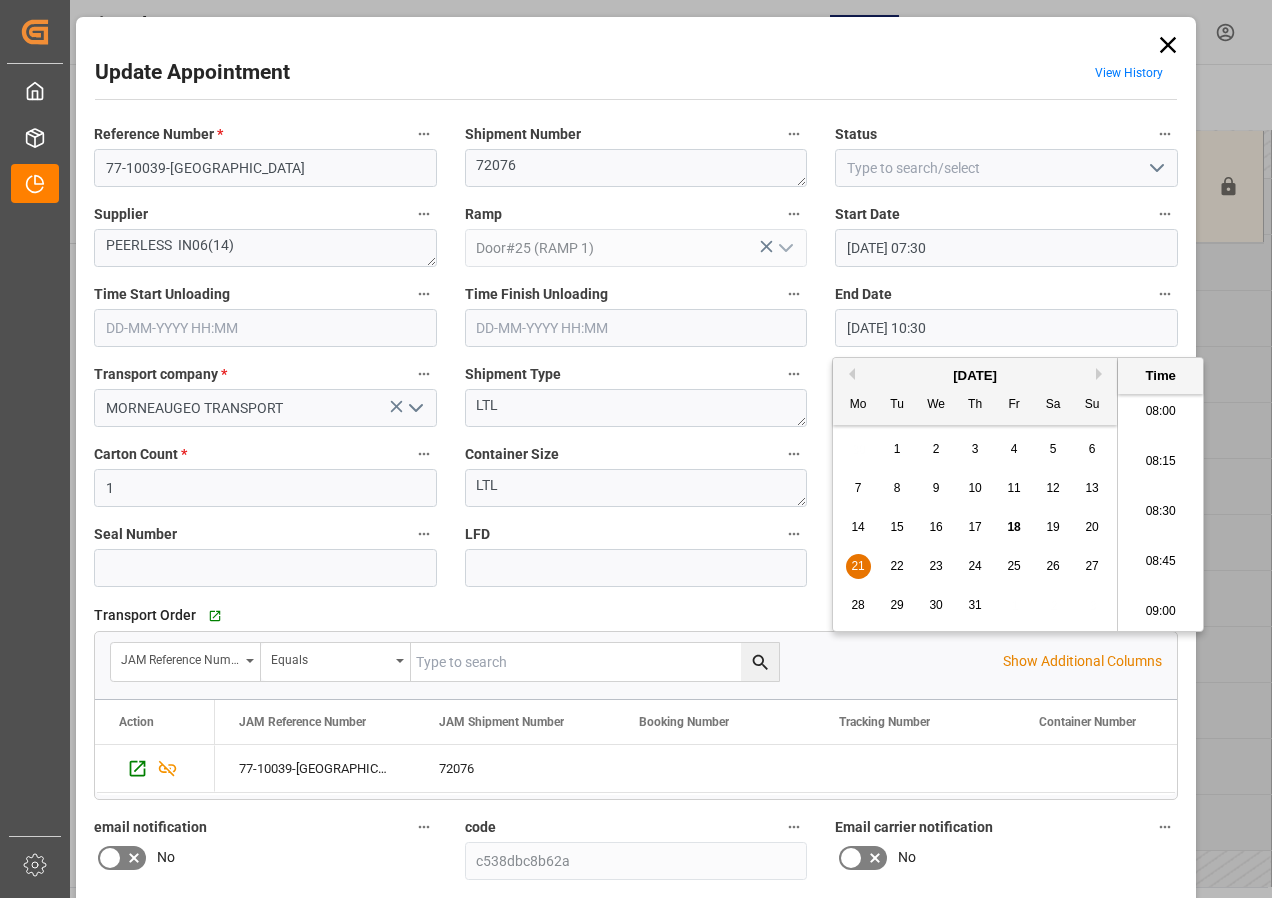 click on "08:00" at bounding box center [1160, 412] 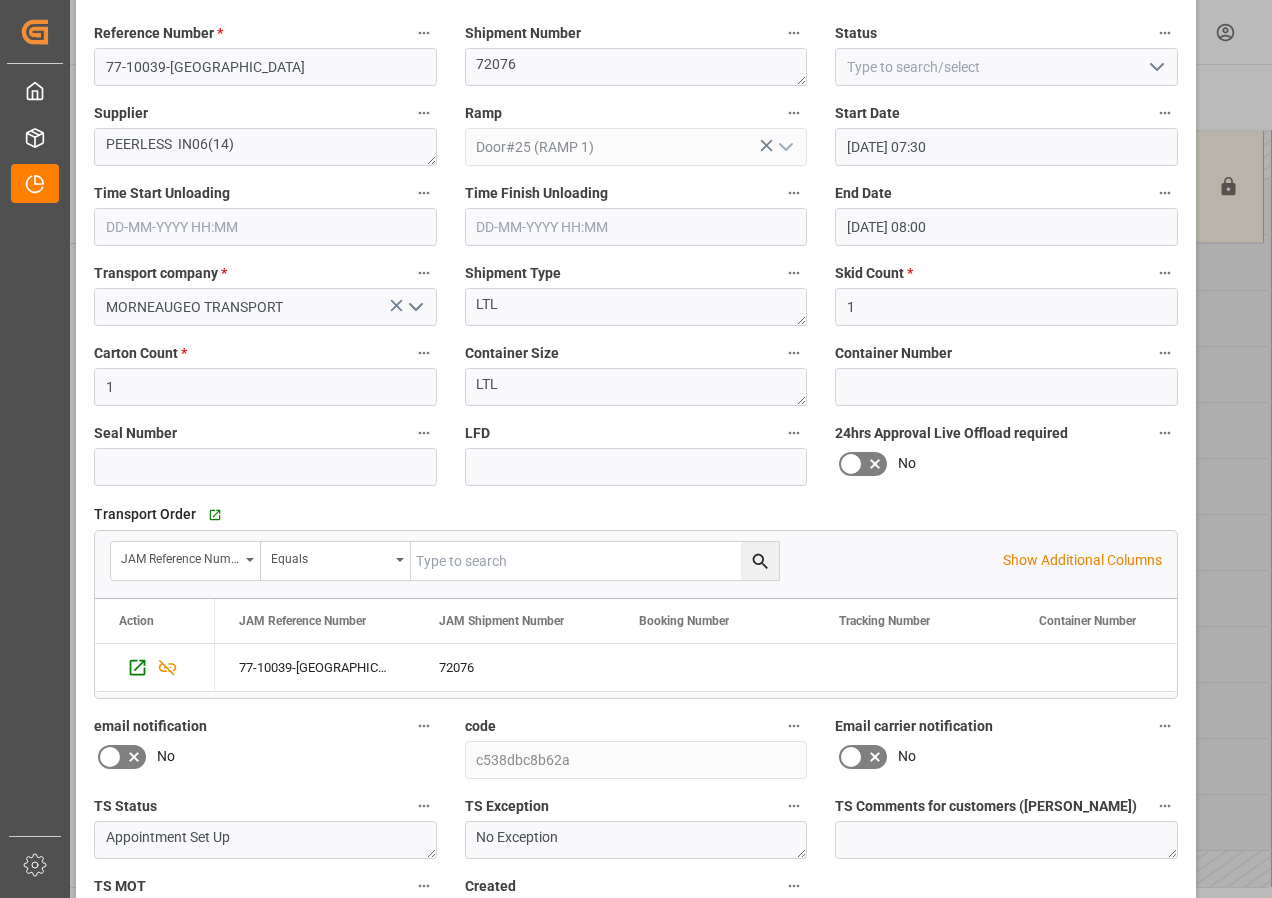 scroll, scrollTop: 244, scrollLeft: 0, axis: vertical 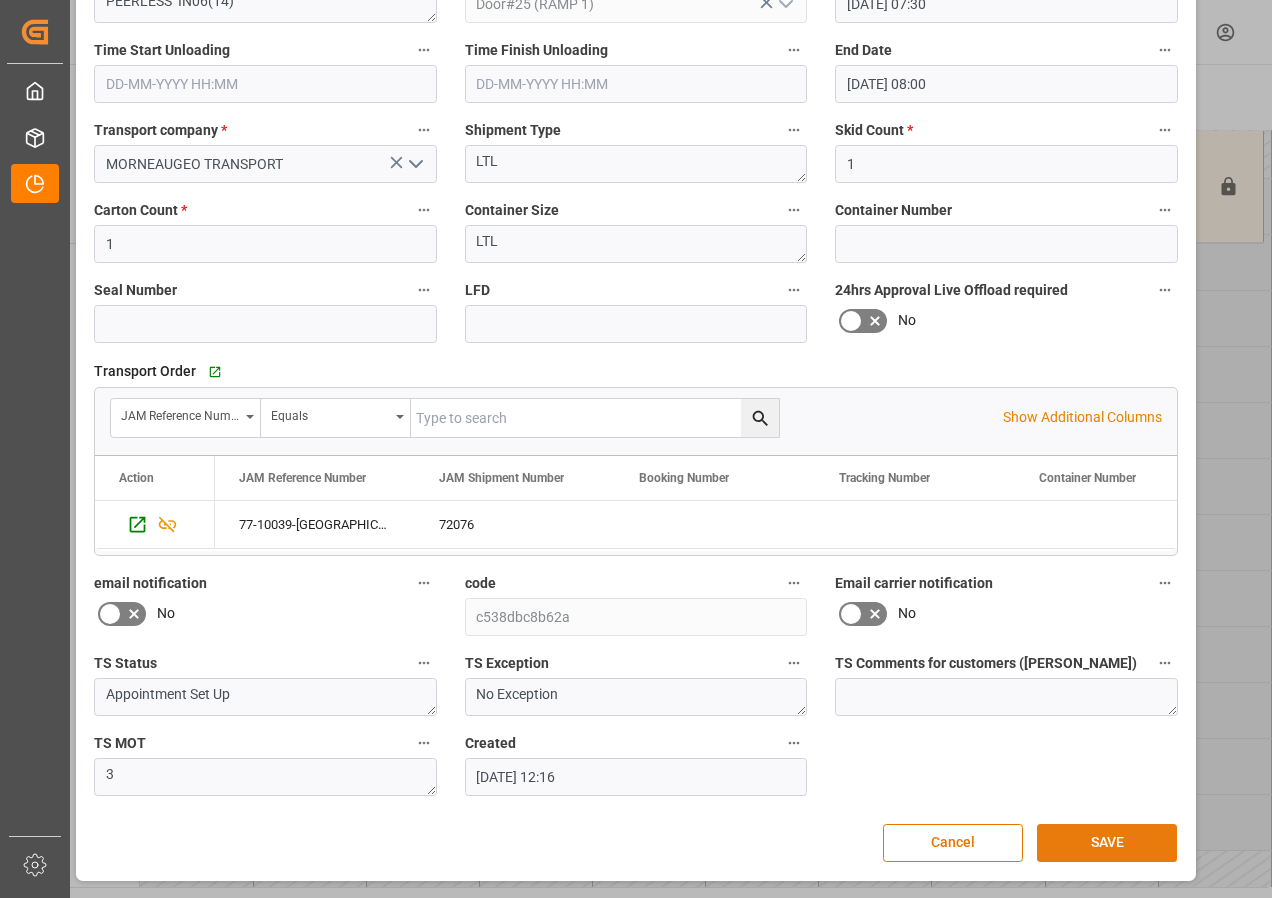 click on "SAVE" at bounding box center [1107, 843] 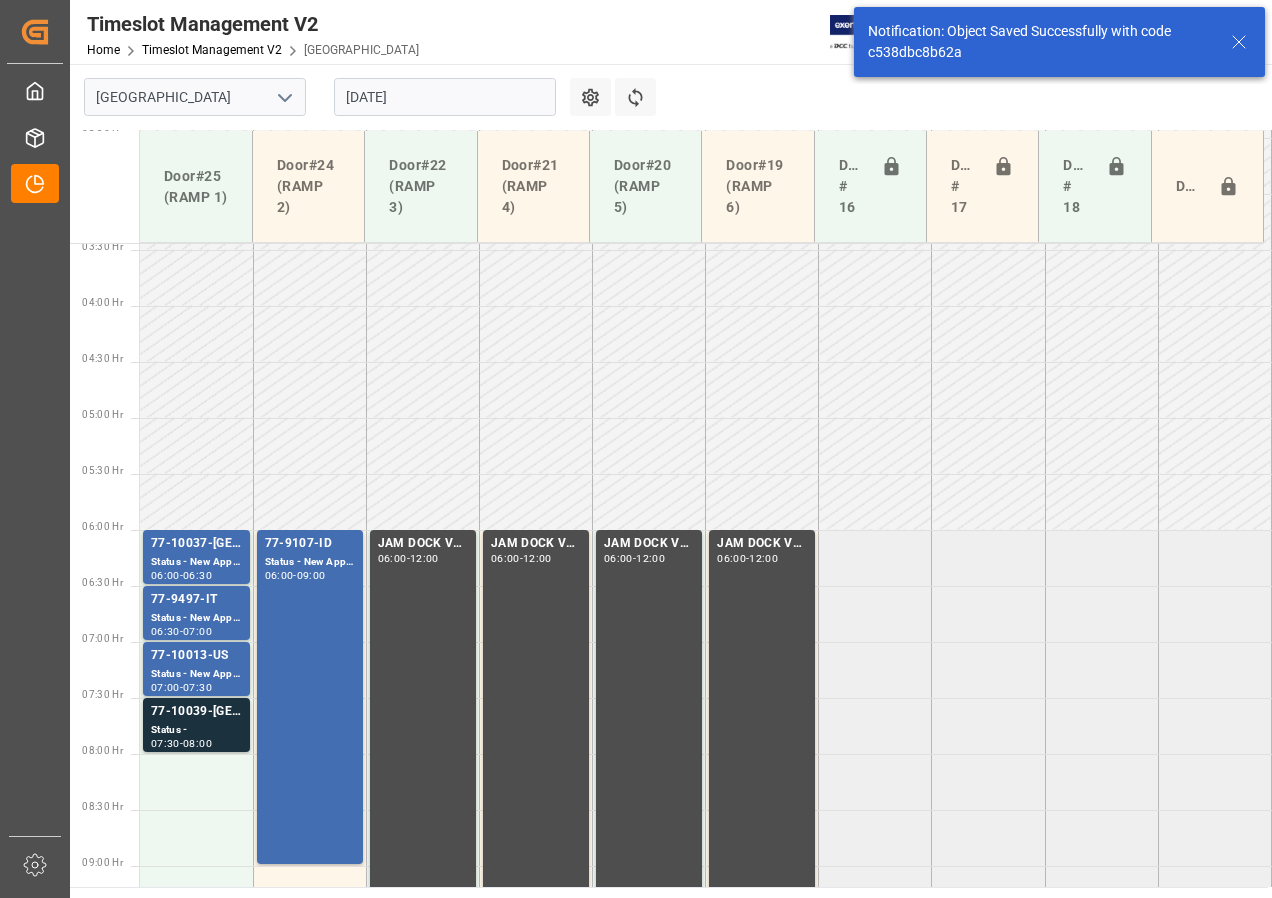 scroll, scrollTop: 701, scrollLeft: 0, axis: vertical 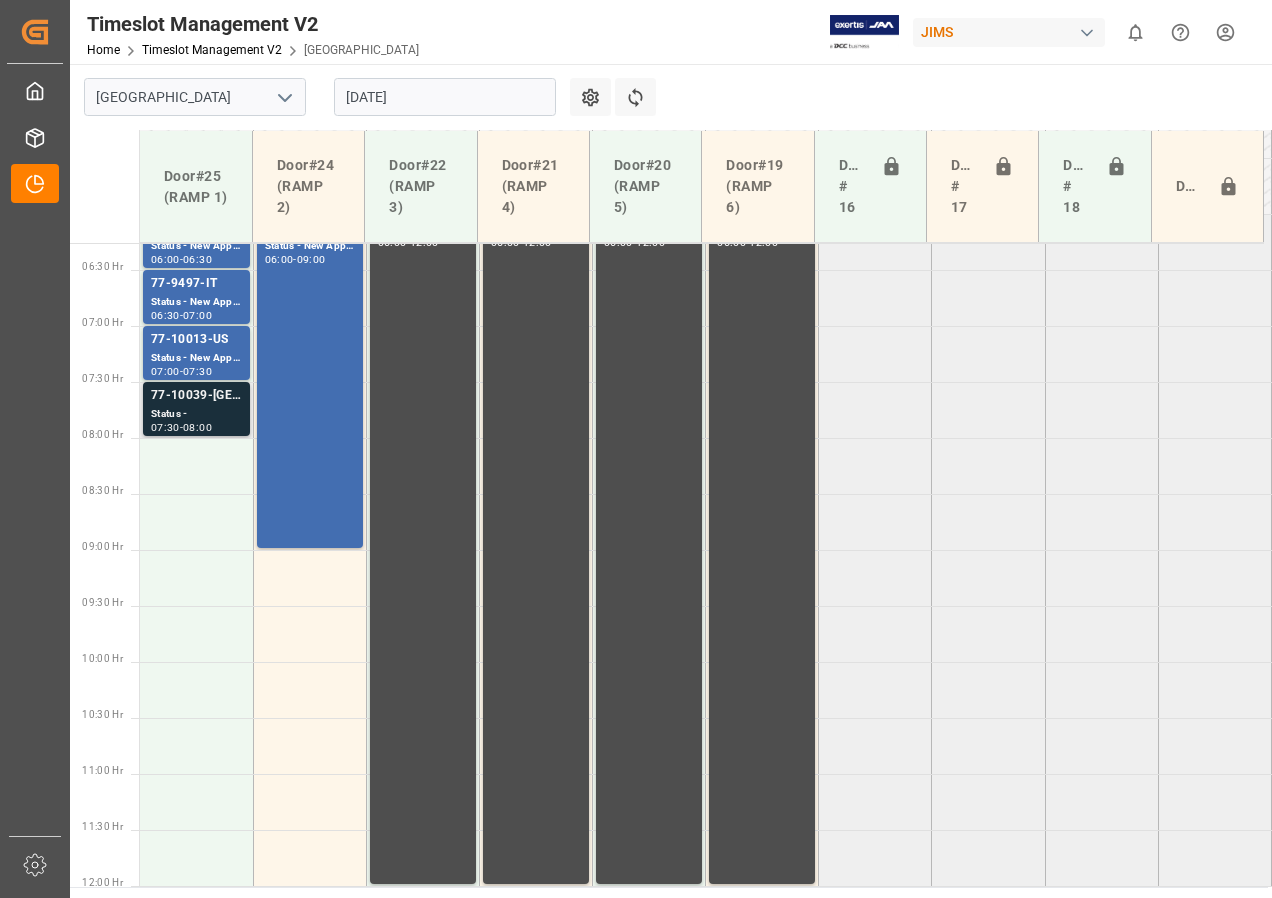 click on "Status -" at bounding box center [196, 414] 